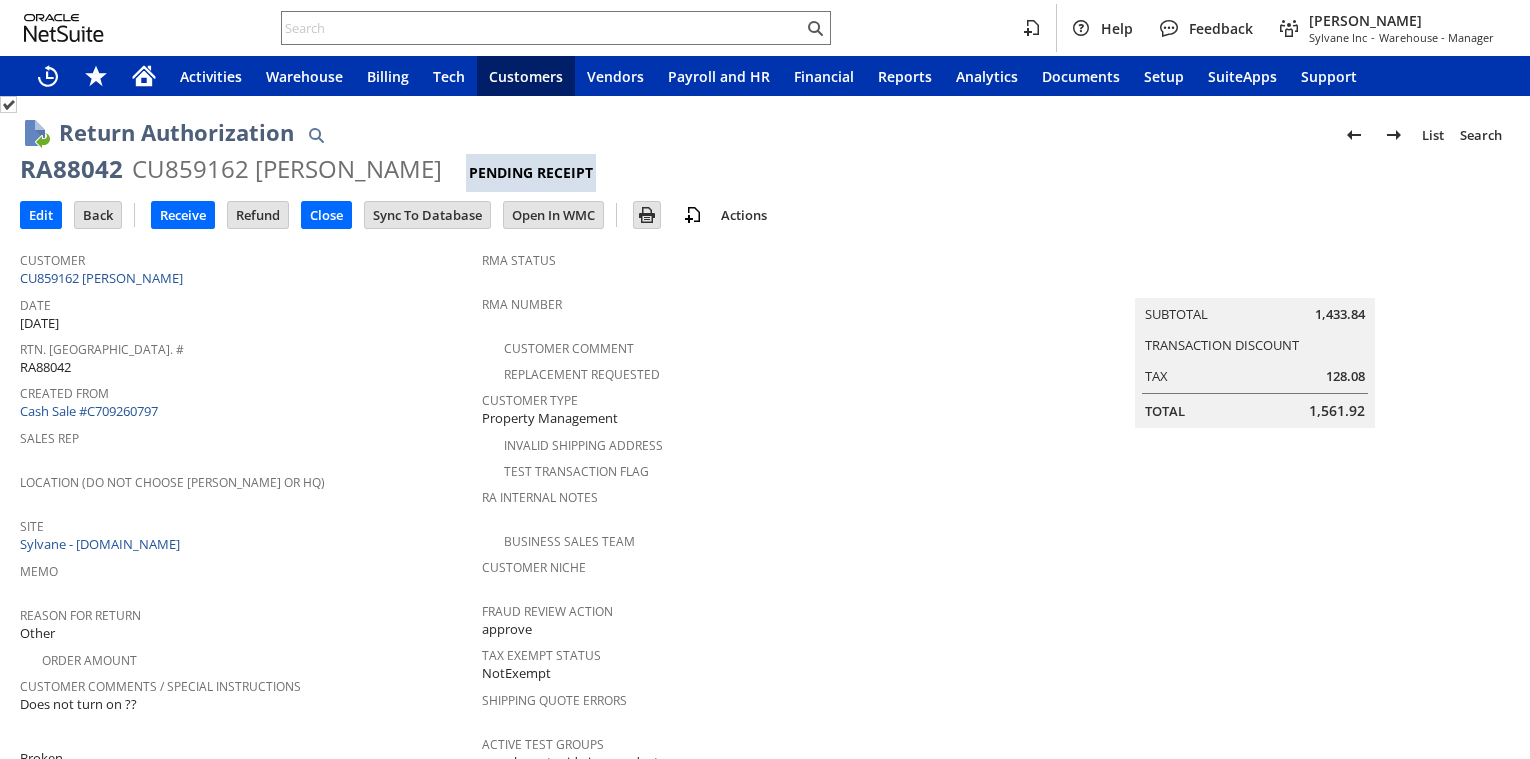 scroll, scrollTop: 0, scrollLeft: 0, axis: both 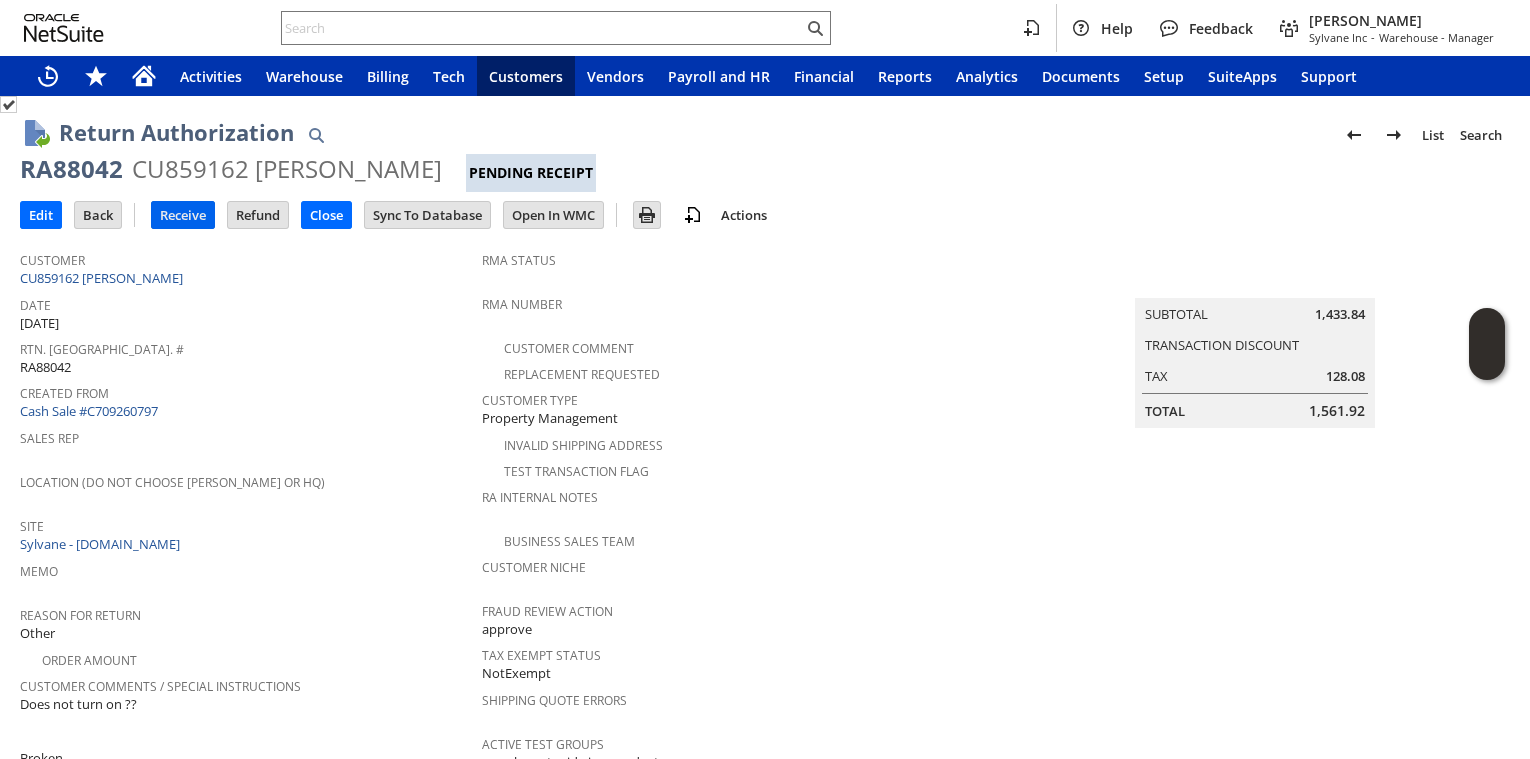 click on "Receive" at bounding box center [183, 215] 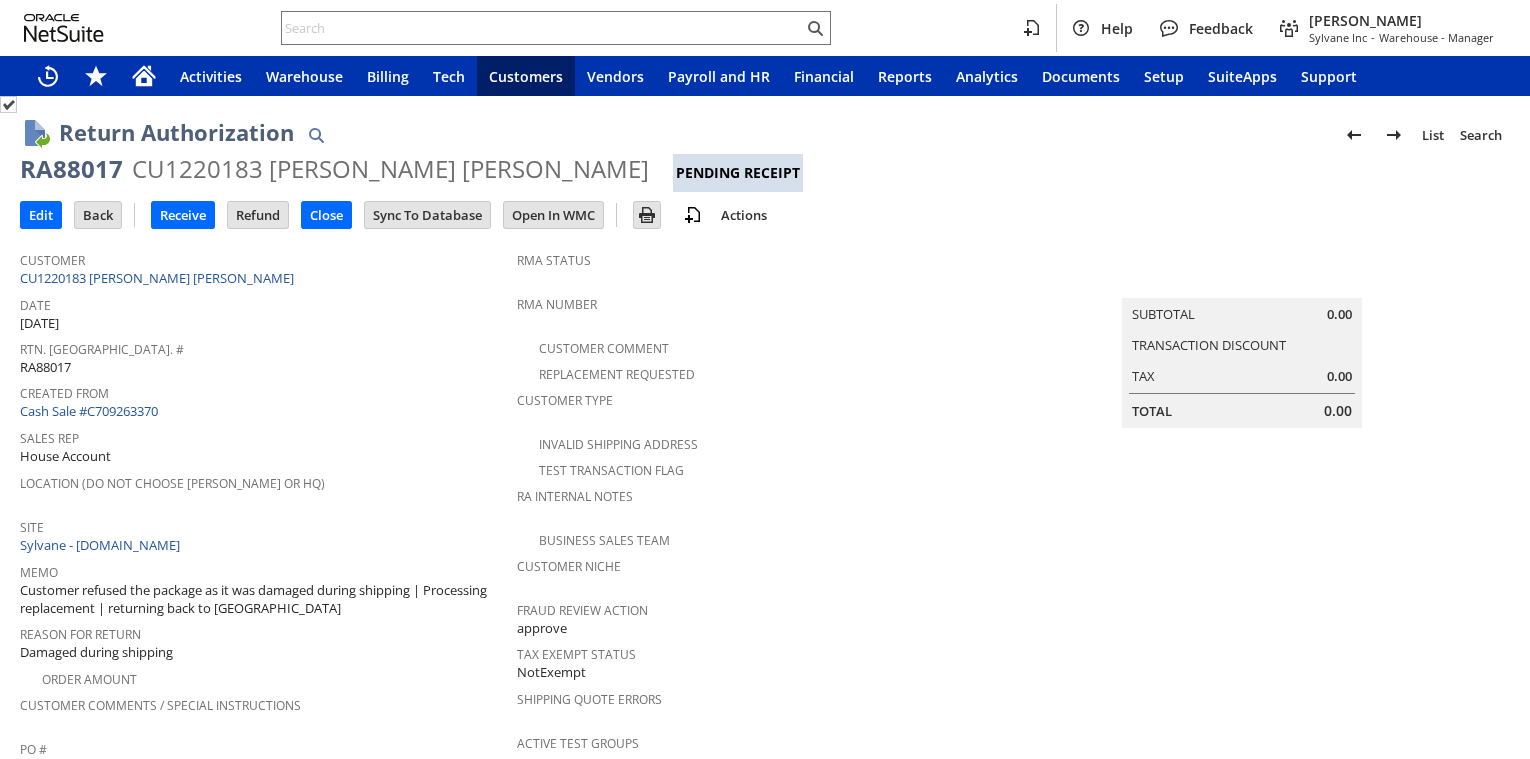 scroll, scrollTop: 0, scrollLeft: 0, axis: both 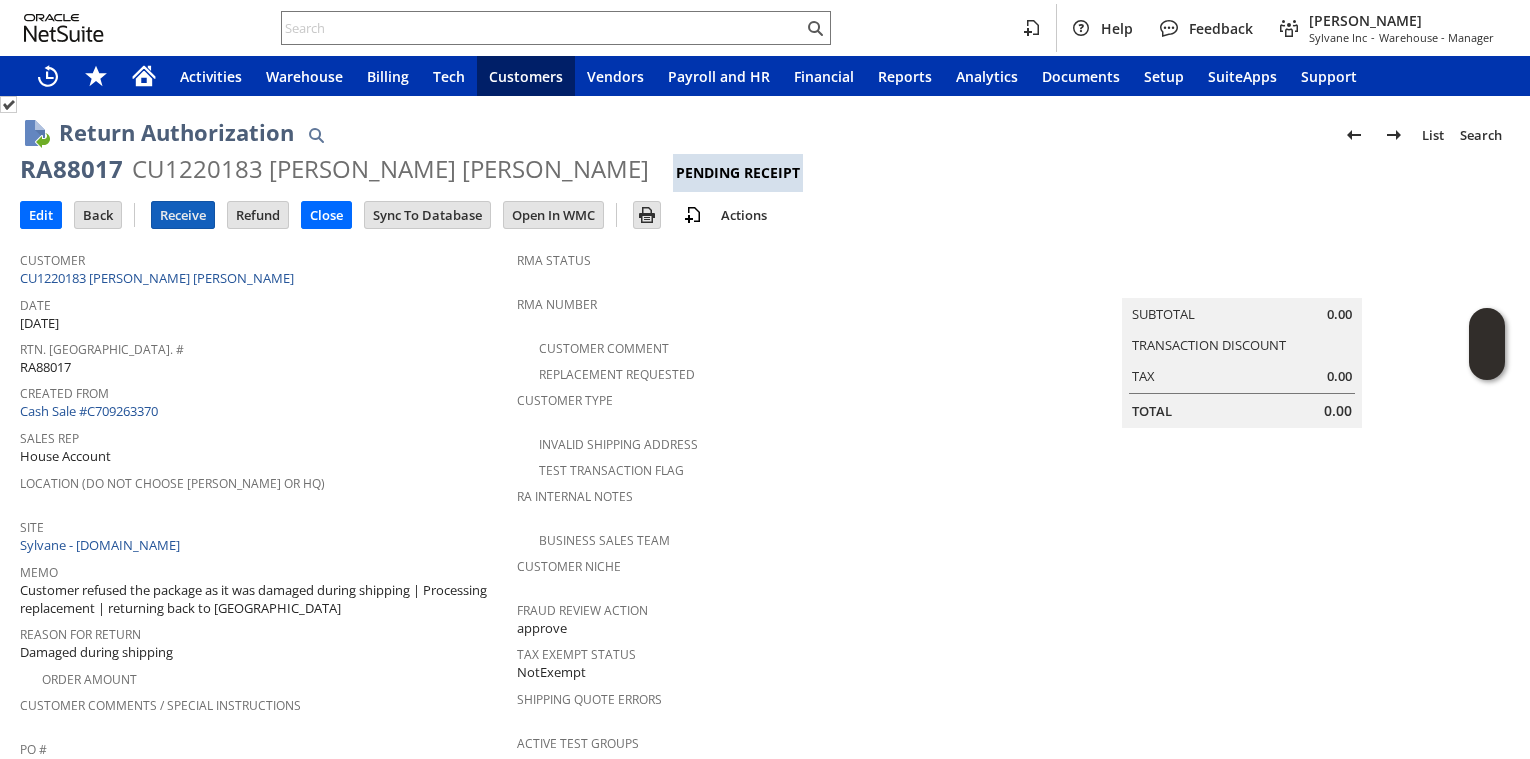 click on "Receive" at bounding box center [183, 215] 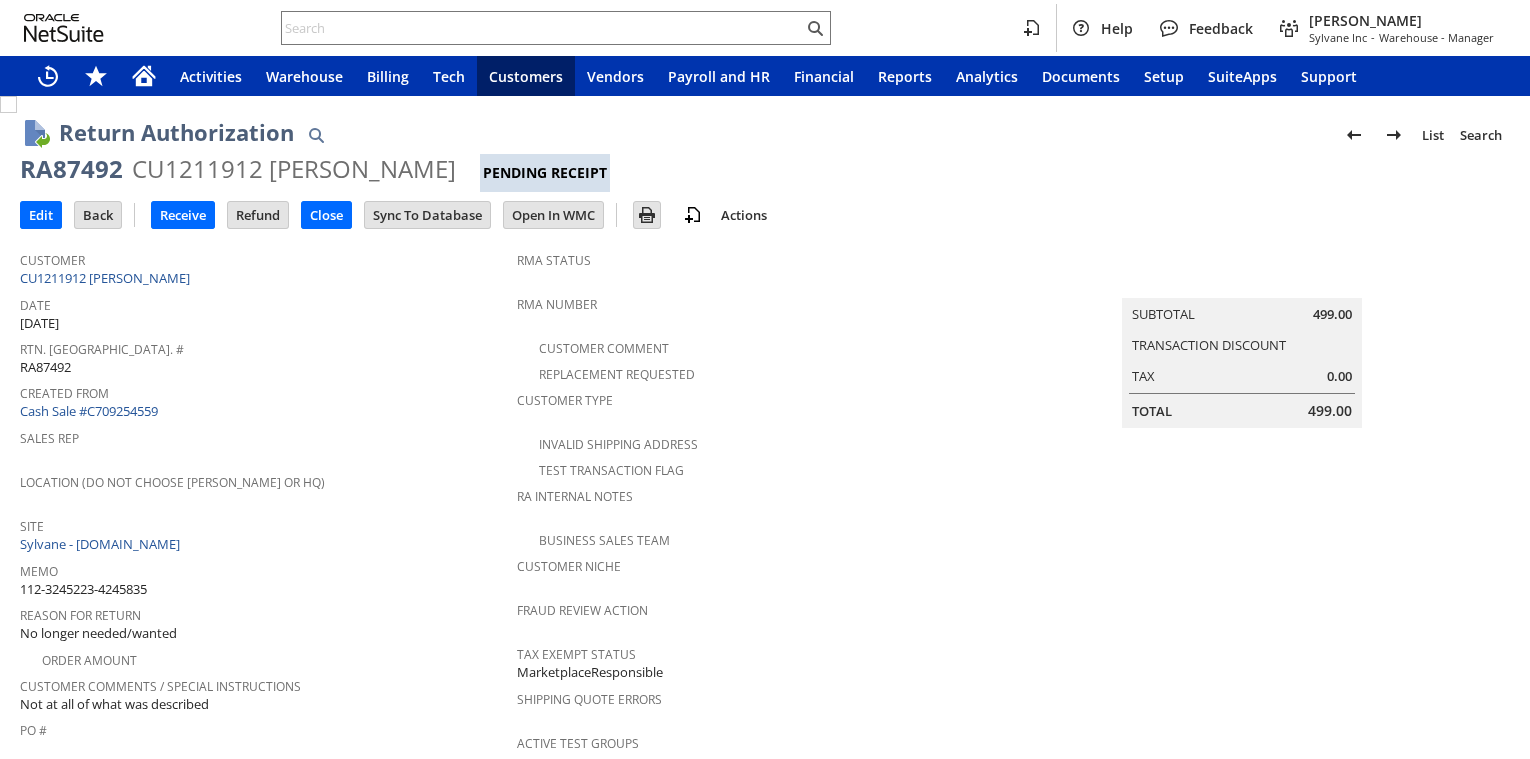 scroll, scrollTop: 0, scrollLeft: 0, axis: both 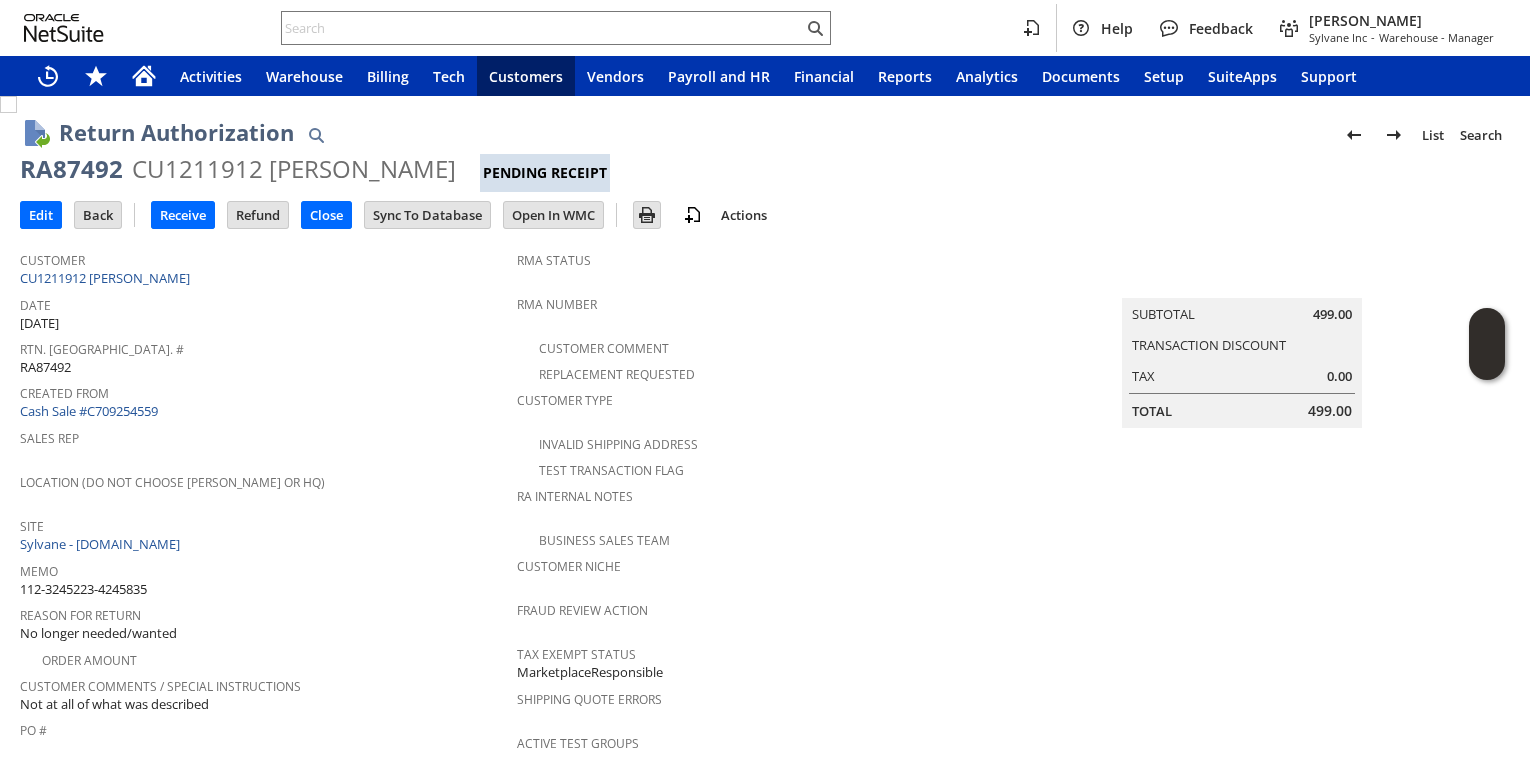 click on "Created From" at bounding box center [263, 390] 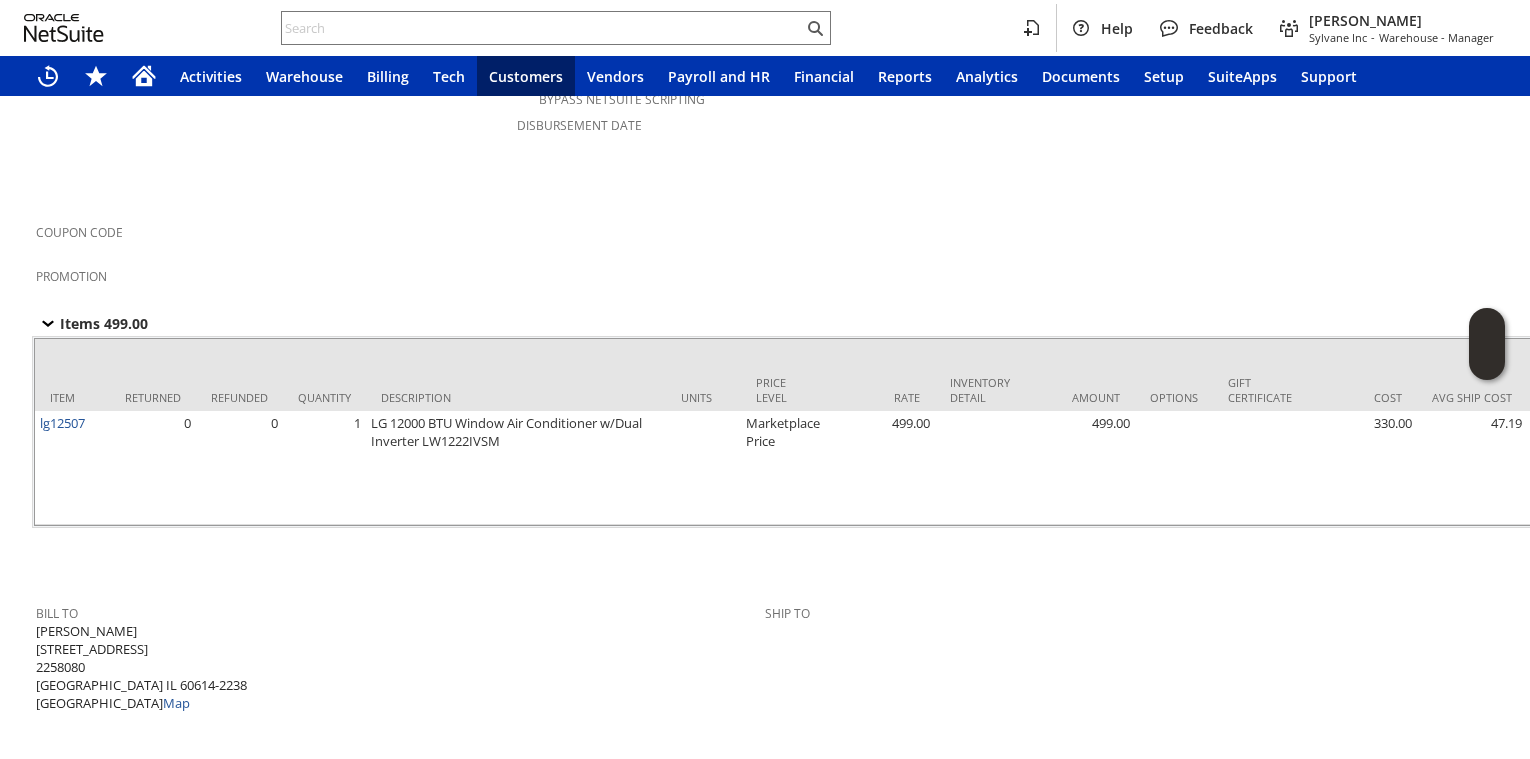 scroll, scrollTop: 0, scrollLeft: 0, axis: both 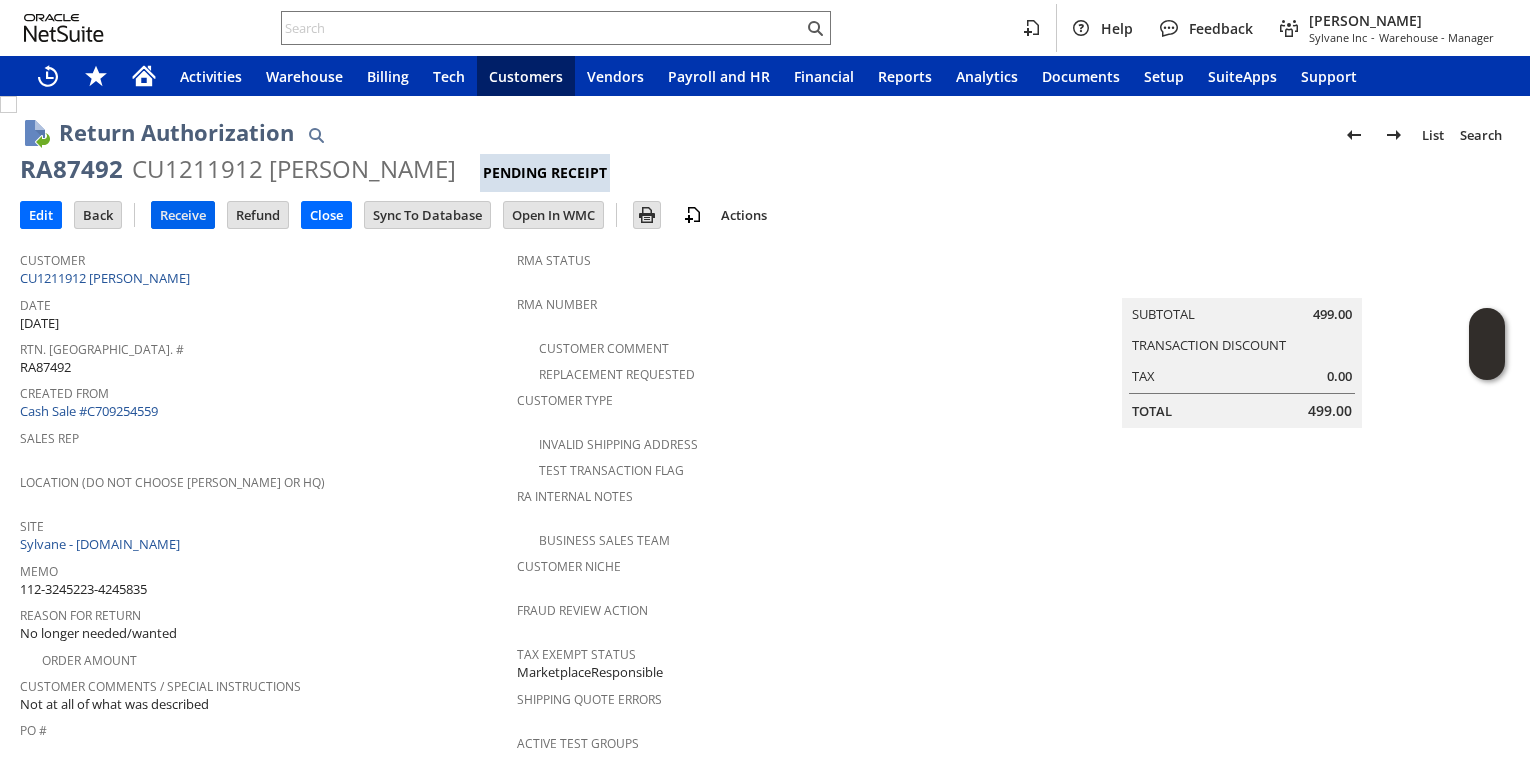 click on "Receive" at bounding box center (183, 215) 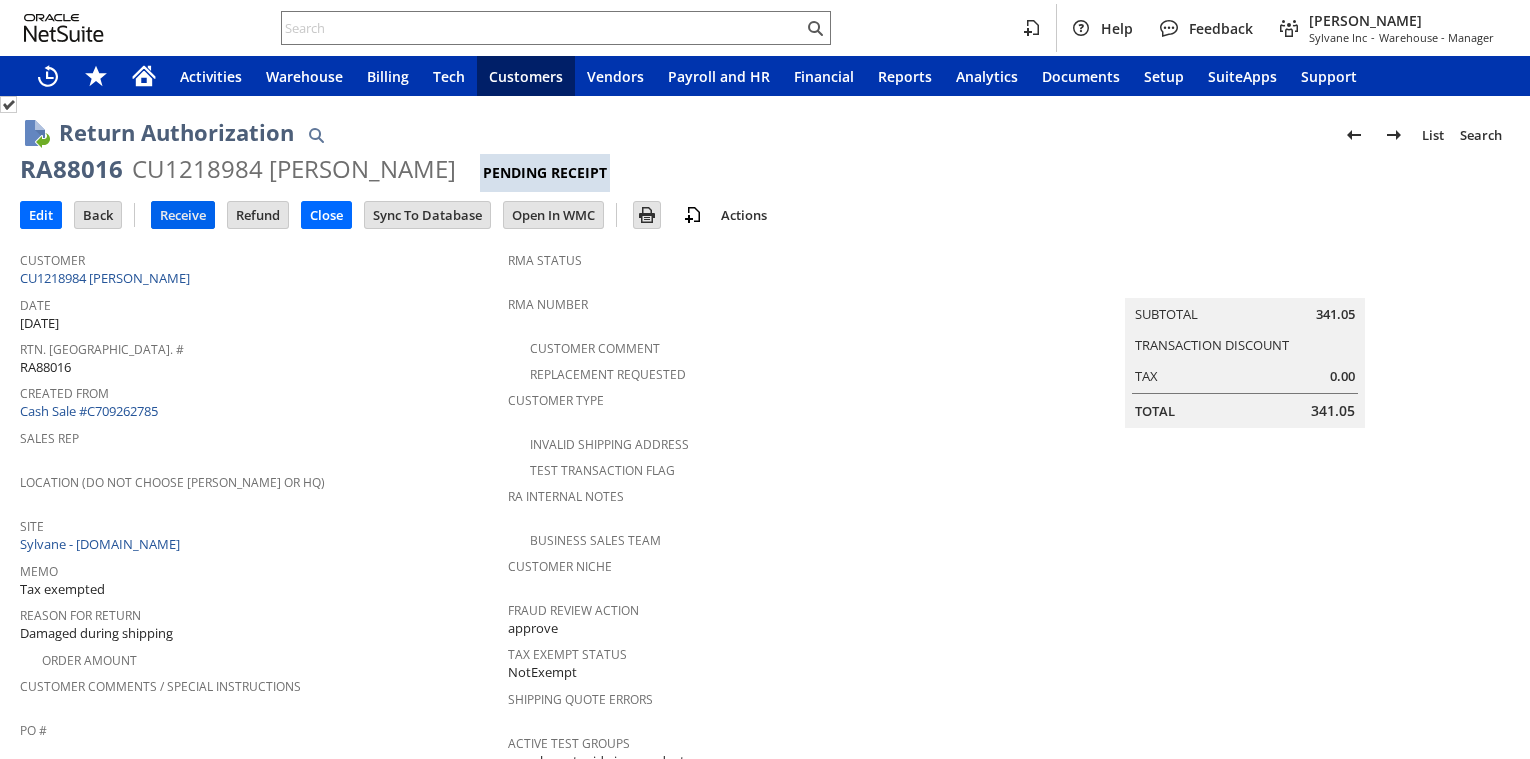scroll, scrollTop: 0, scrollLeft: 0, axis: both 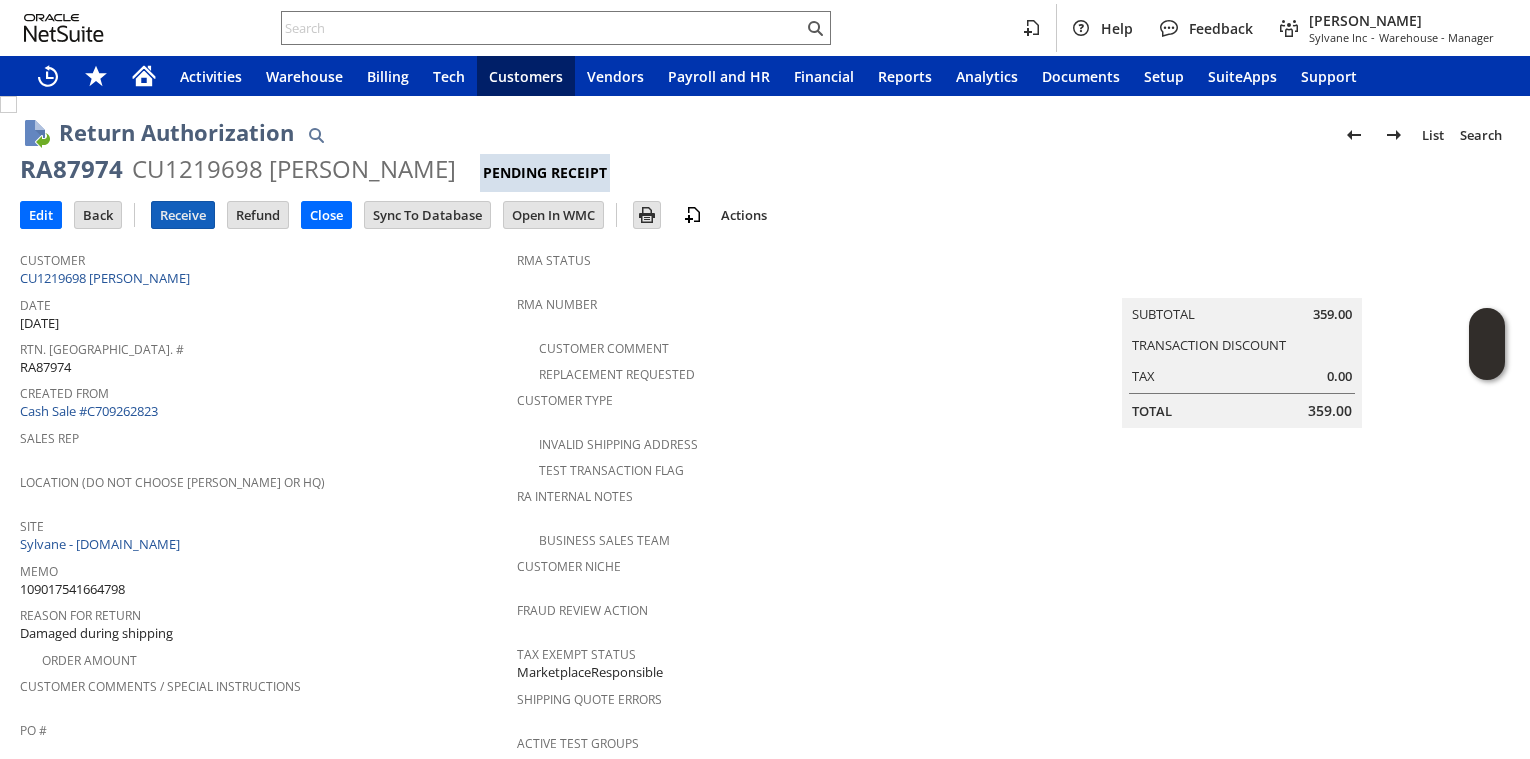 click on "Receive" at bounding box center (183, 215) 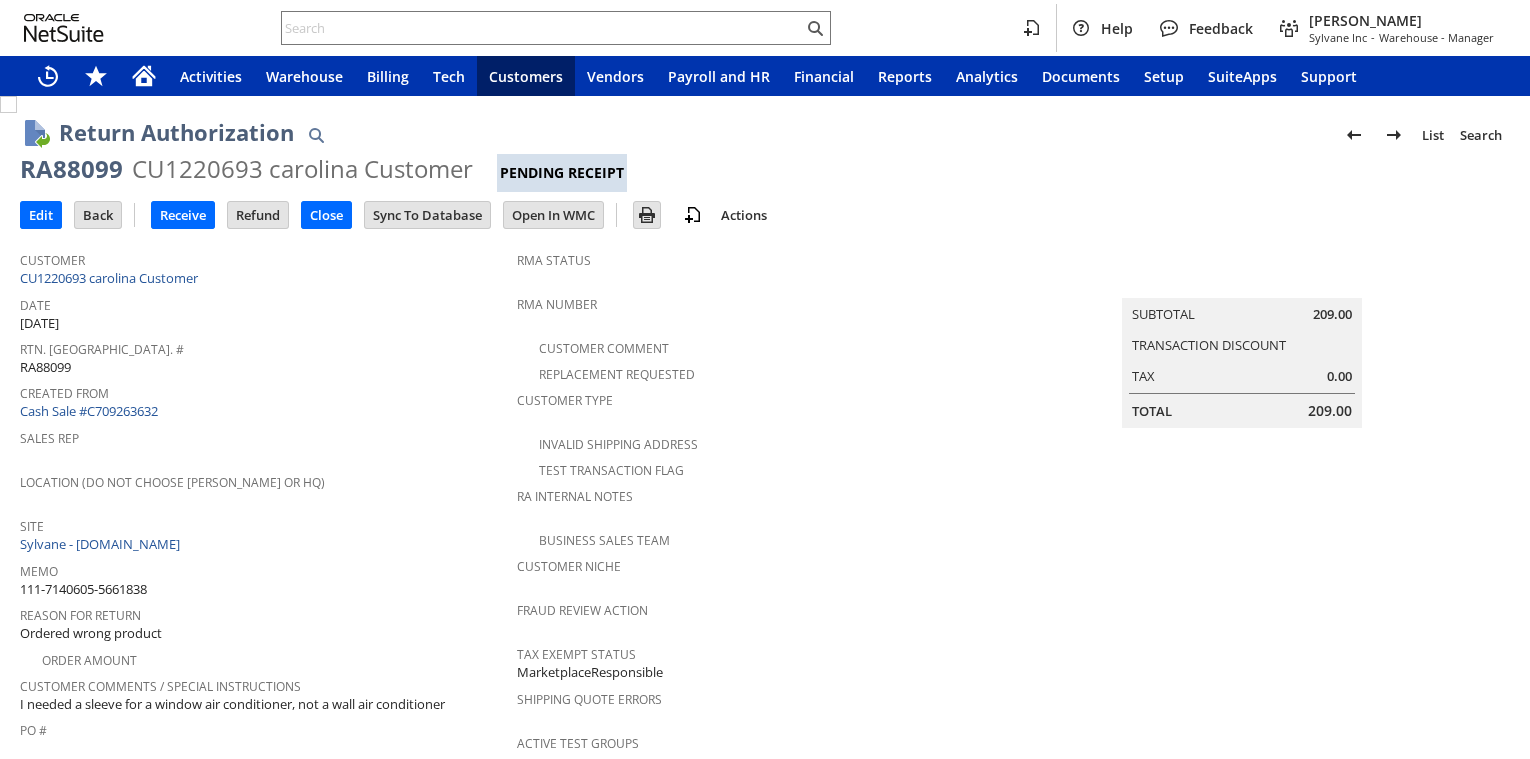 scroll, scrollTop: 0, scrollLeft: 0, axis: both 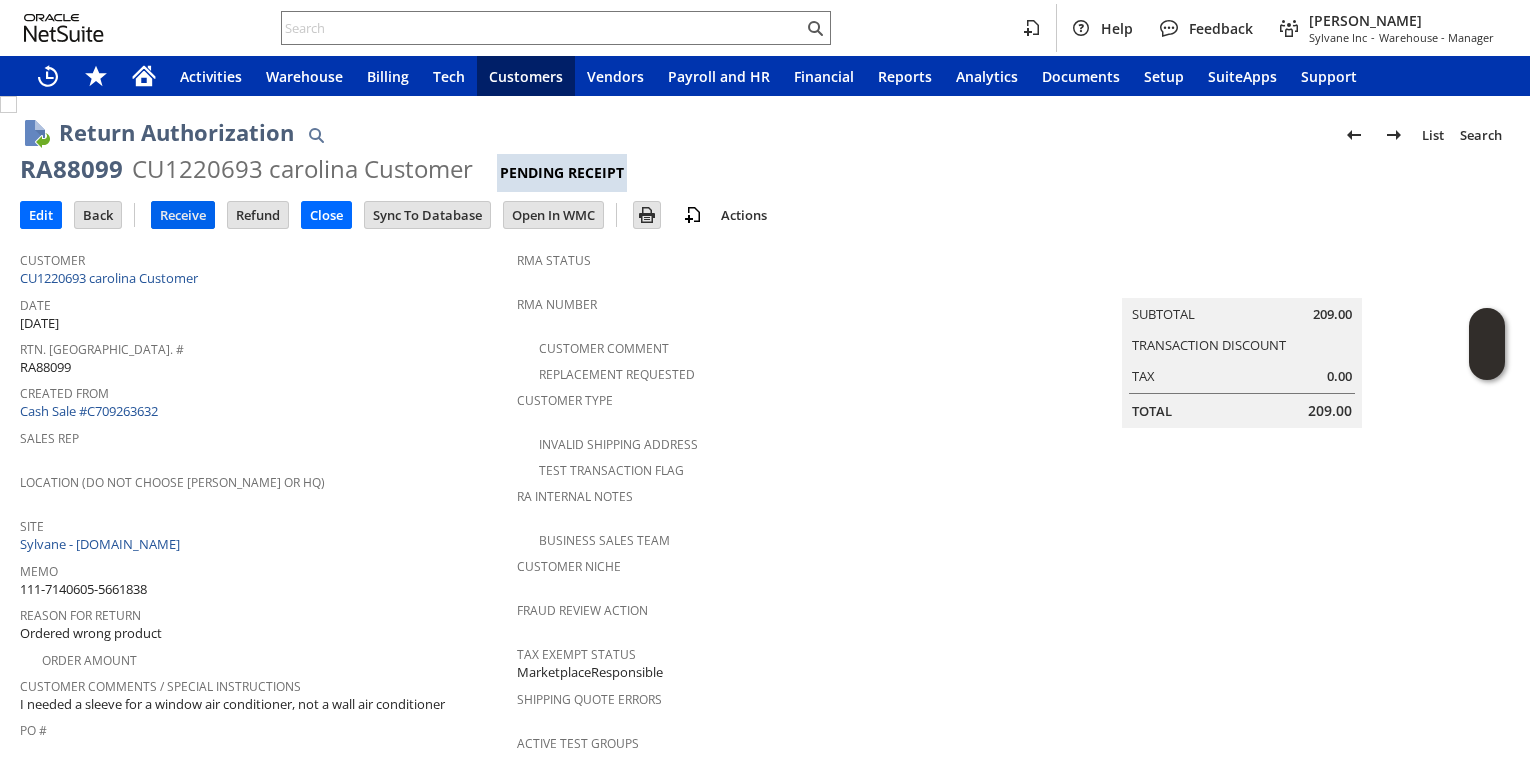 click on "Receive" at bounding box center [183, 215] 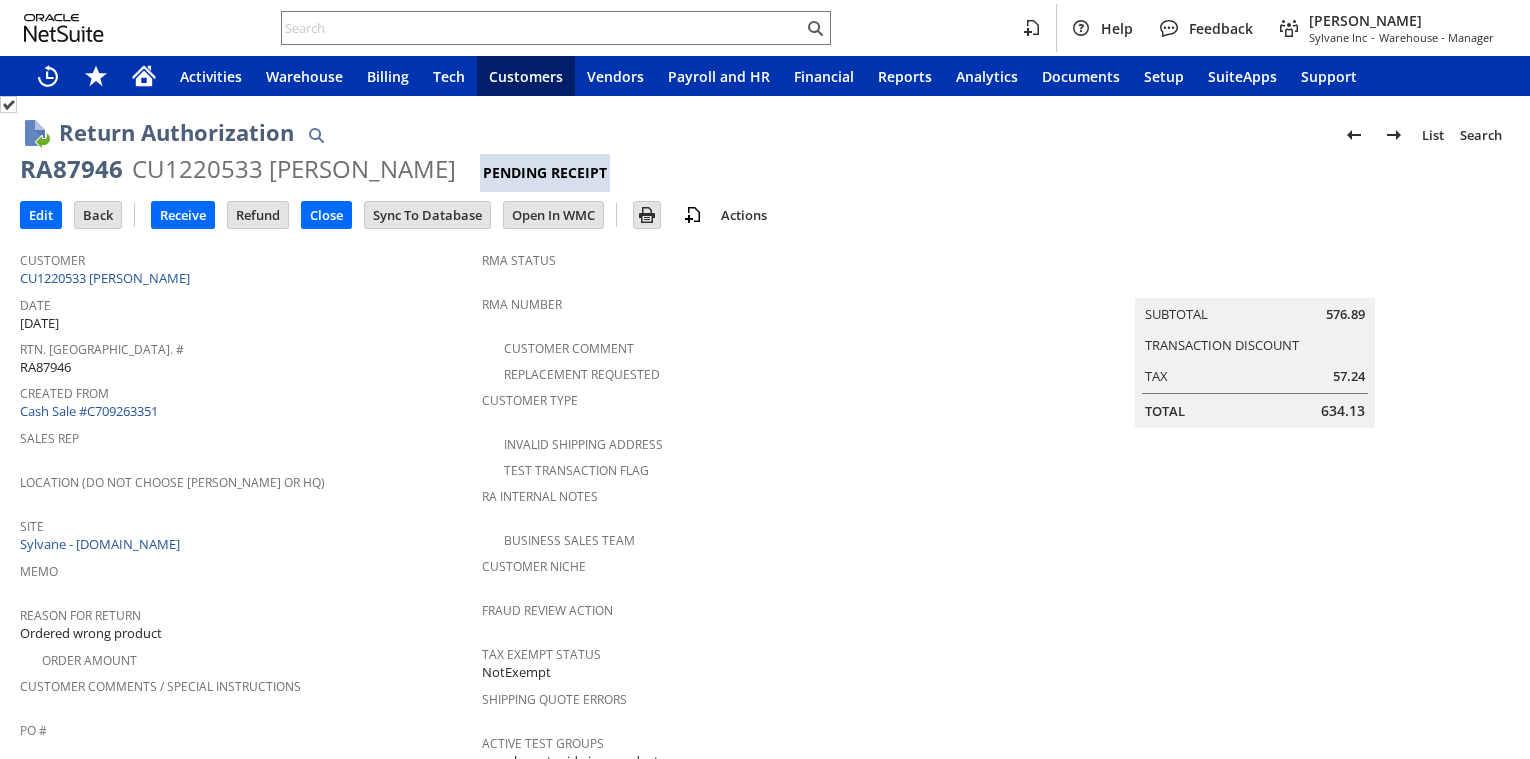 scroll, scrollTop: 0, scrollLeft: 0, axis: both 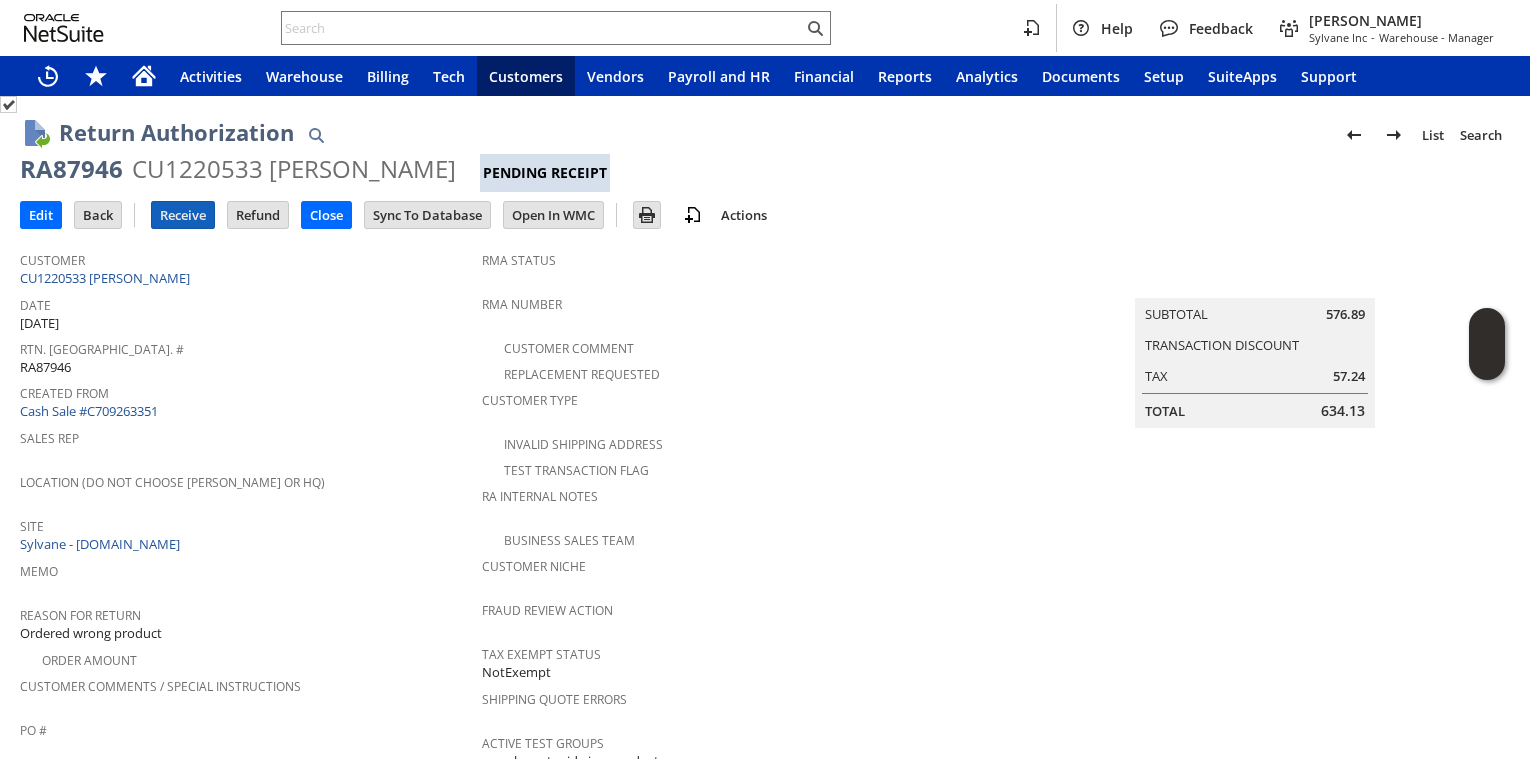 click on "Receive" at bounding box center (183, 215) 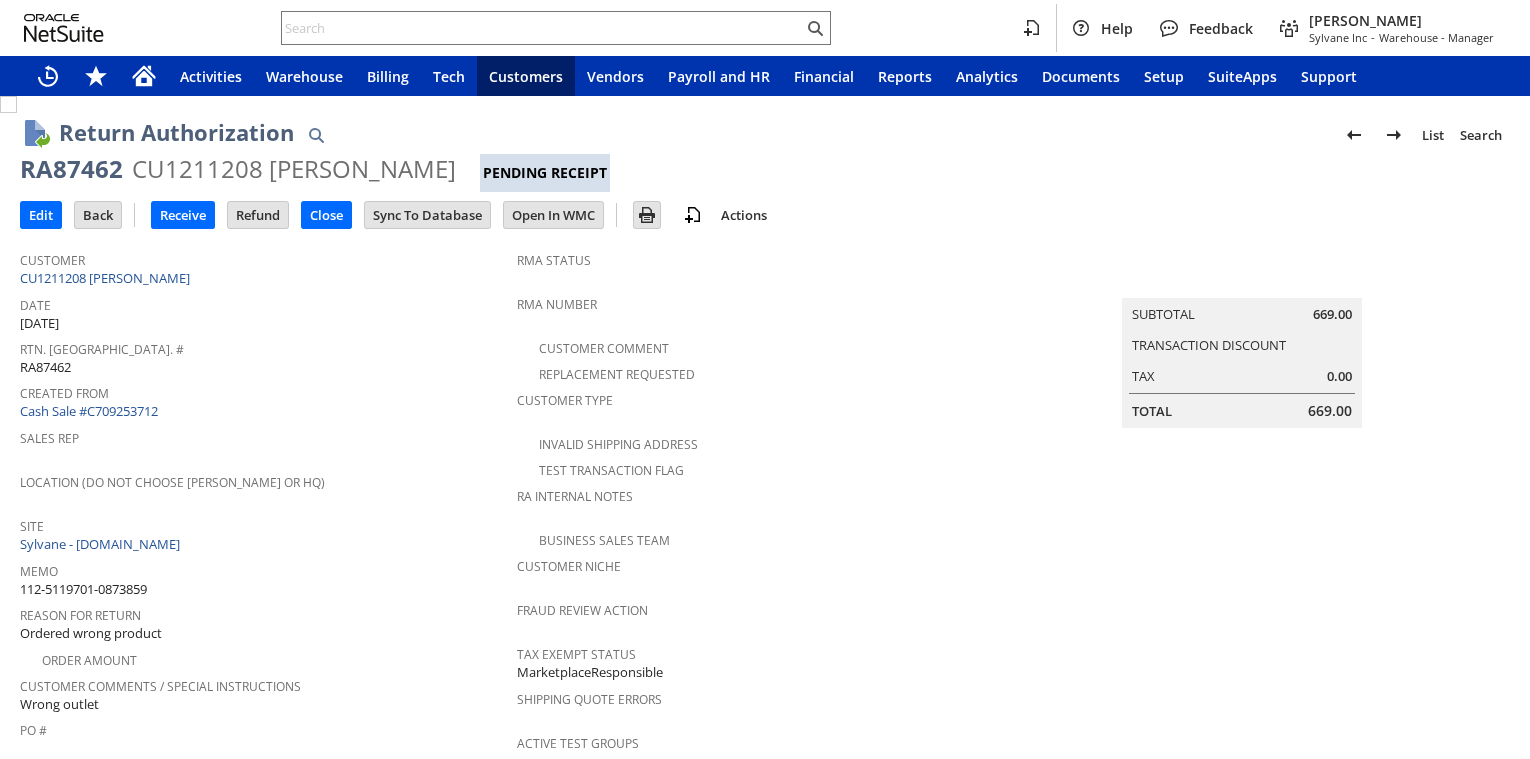 scroll, scrollTop: 0, scrollLeft: 0, axis: both 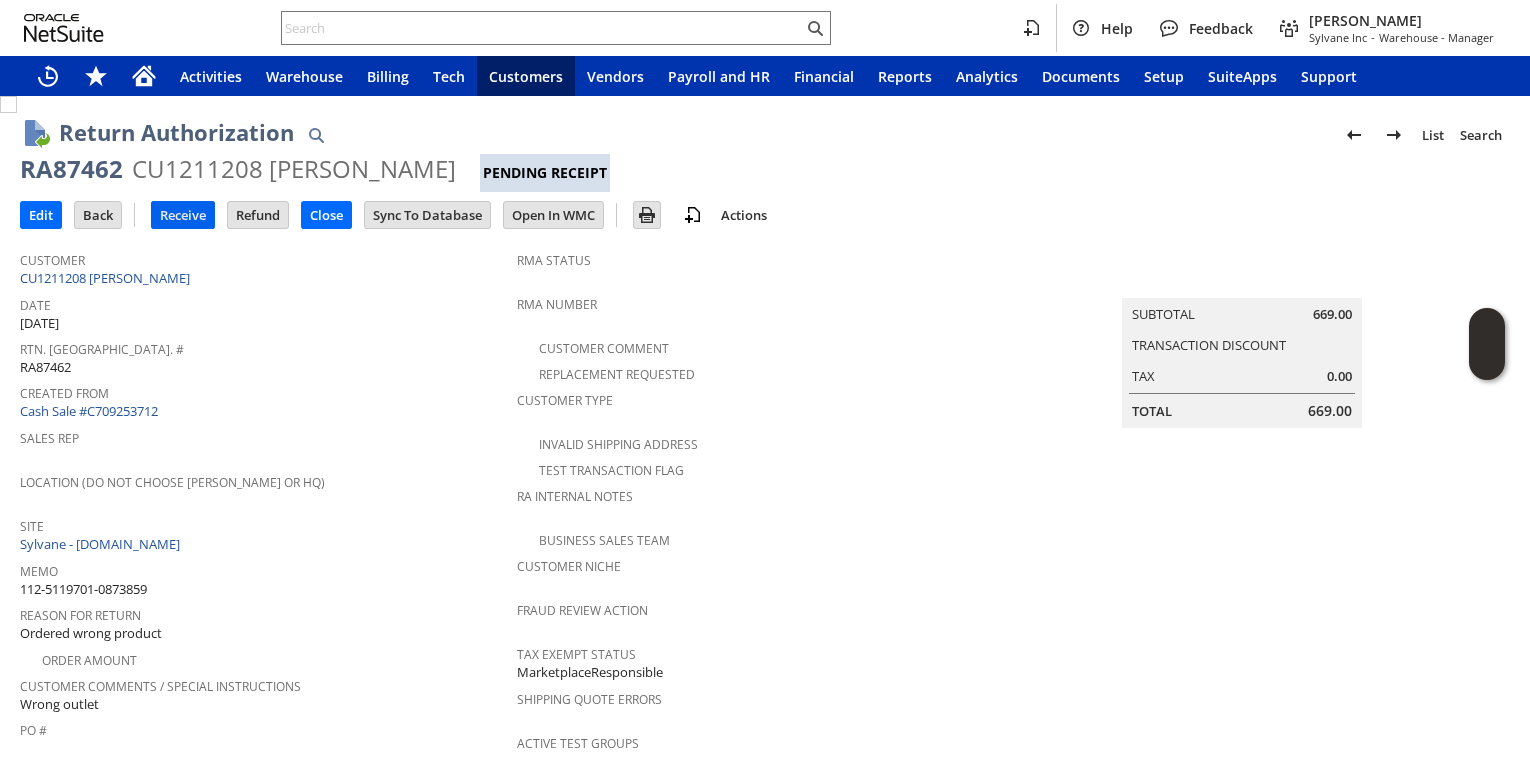 click on "Receive" at bounding box center [183, 215] 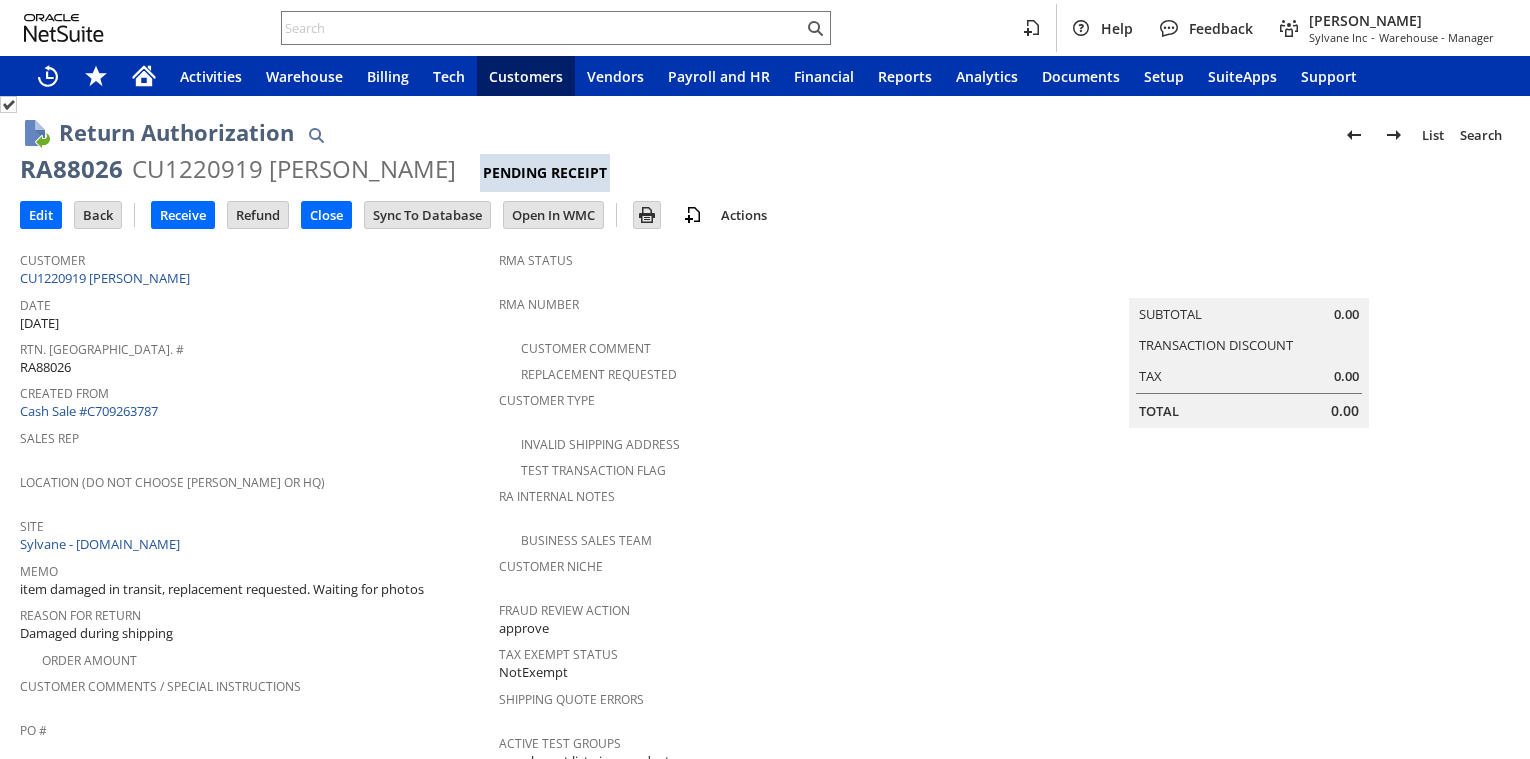 scroll, scrollTop: 0, scrollLeft: 0, axis: both 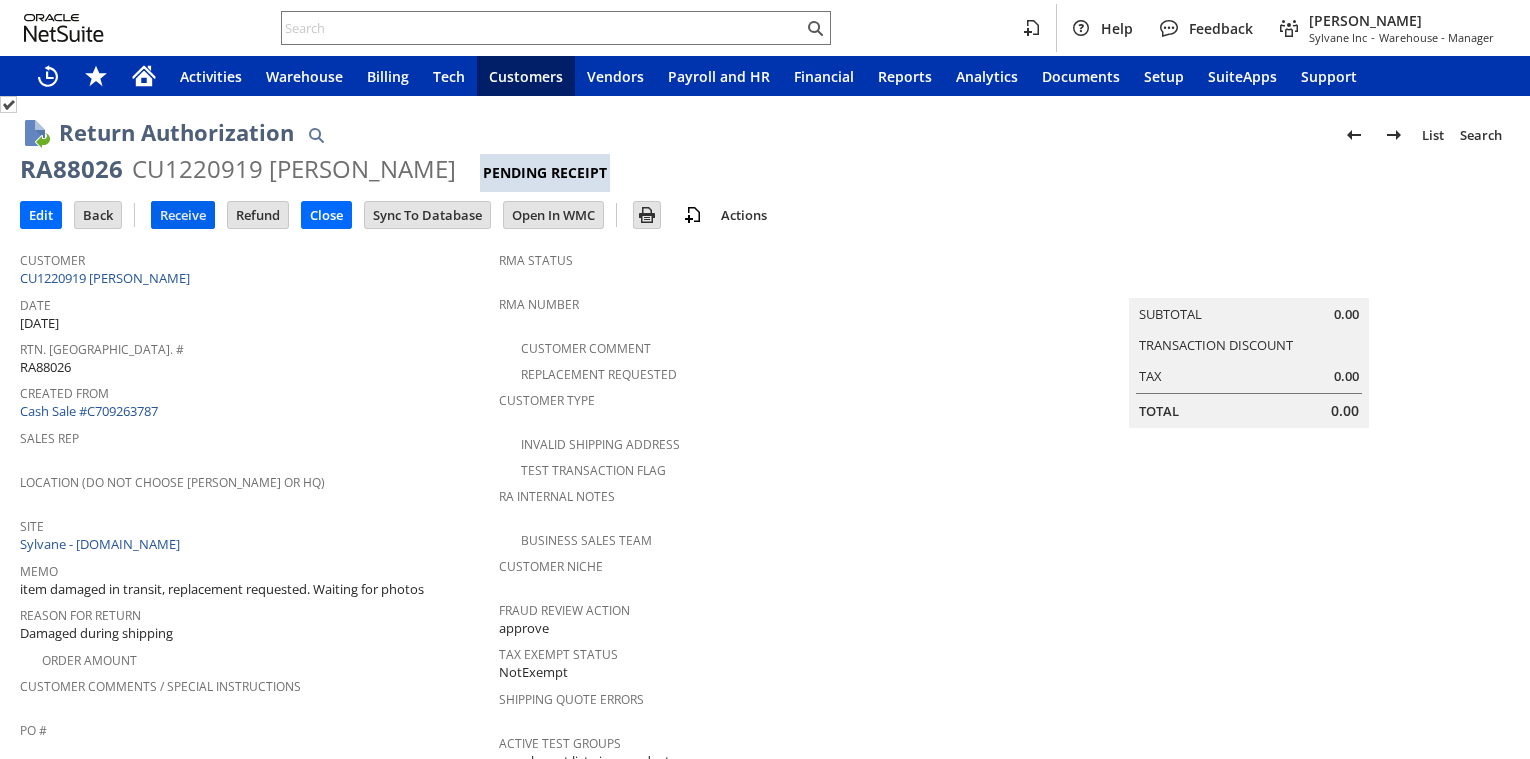 click on "Receive" at bounding box center [183, 215] 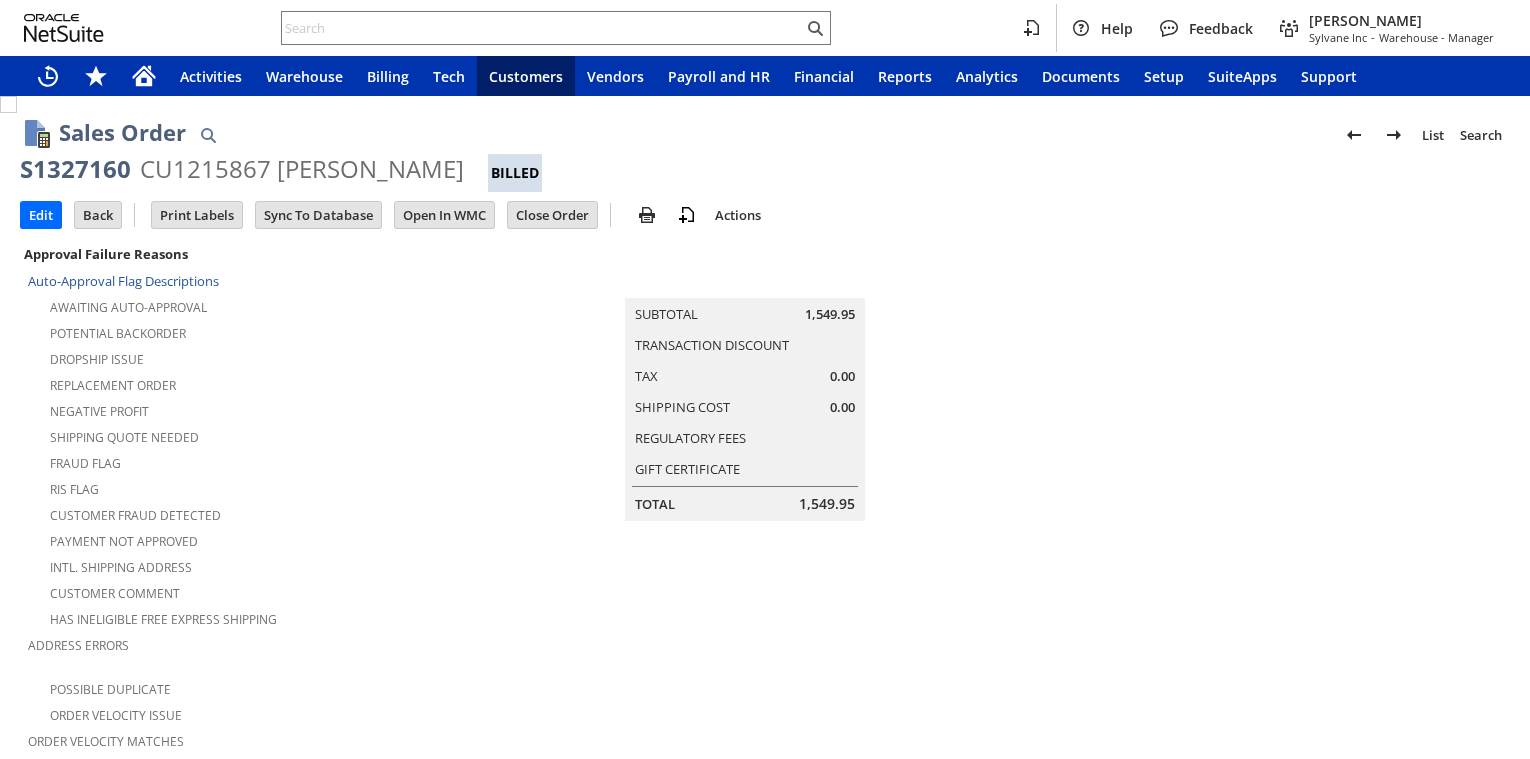 scroll, scrollTop: 0, scrollLeft: 0, axis: both 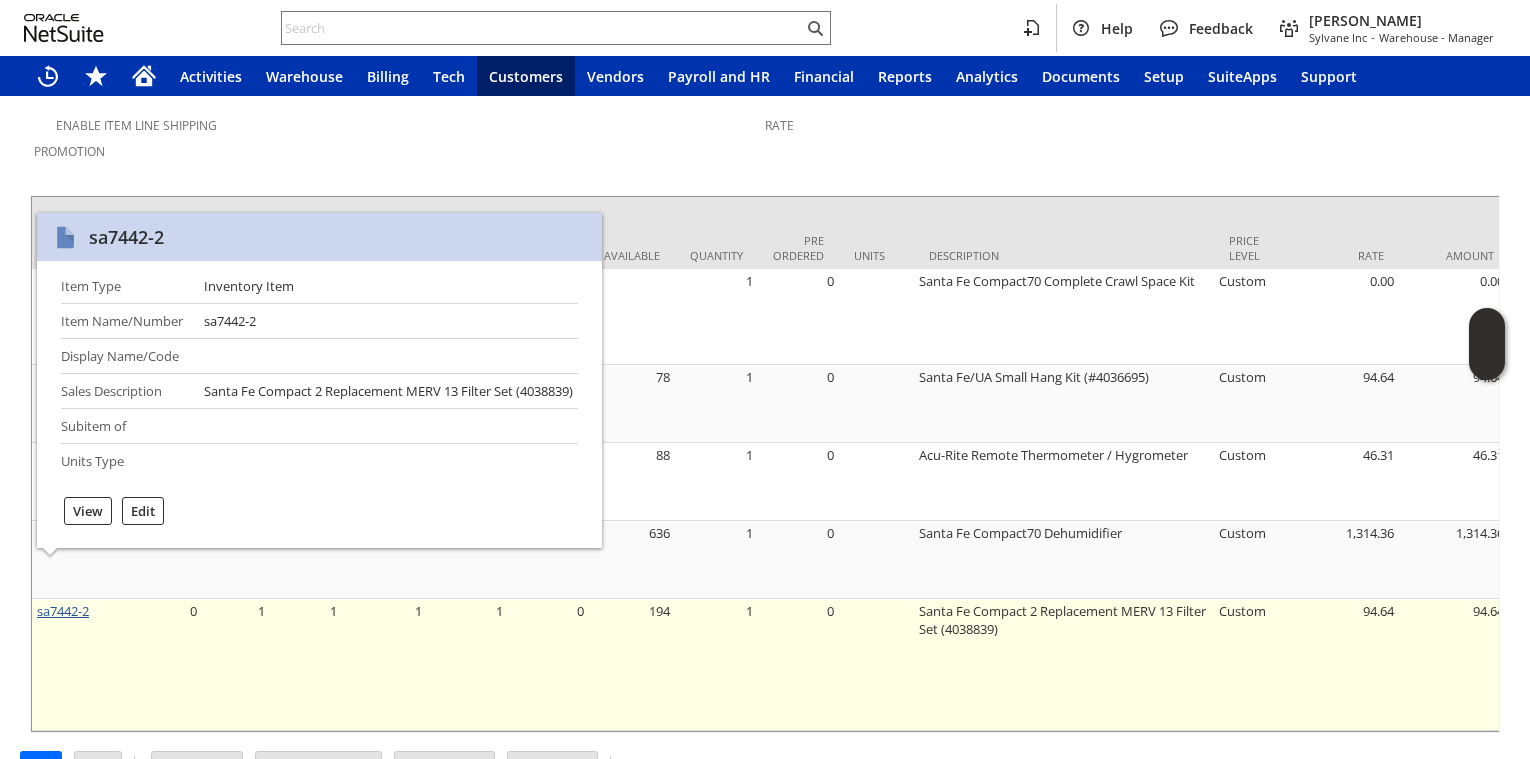 click on "sa7442-2" at bounding box center (63, 611) 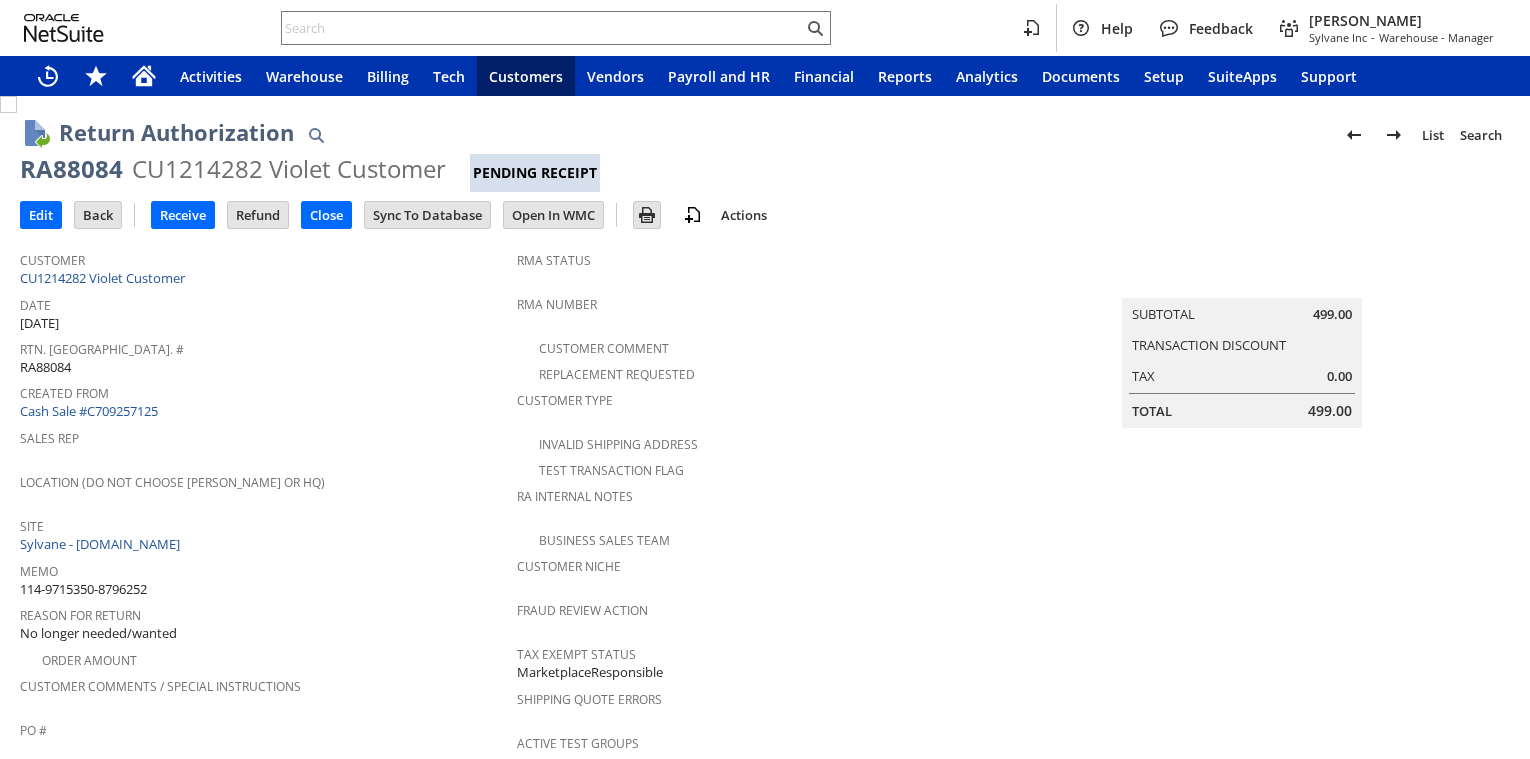 scroll, scrollTop: 0, scrollLeft: 0, axis: both 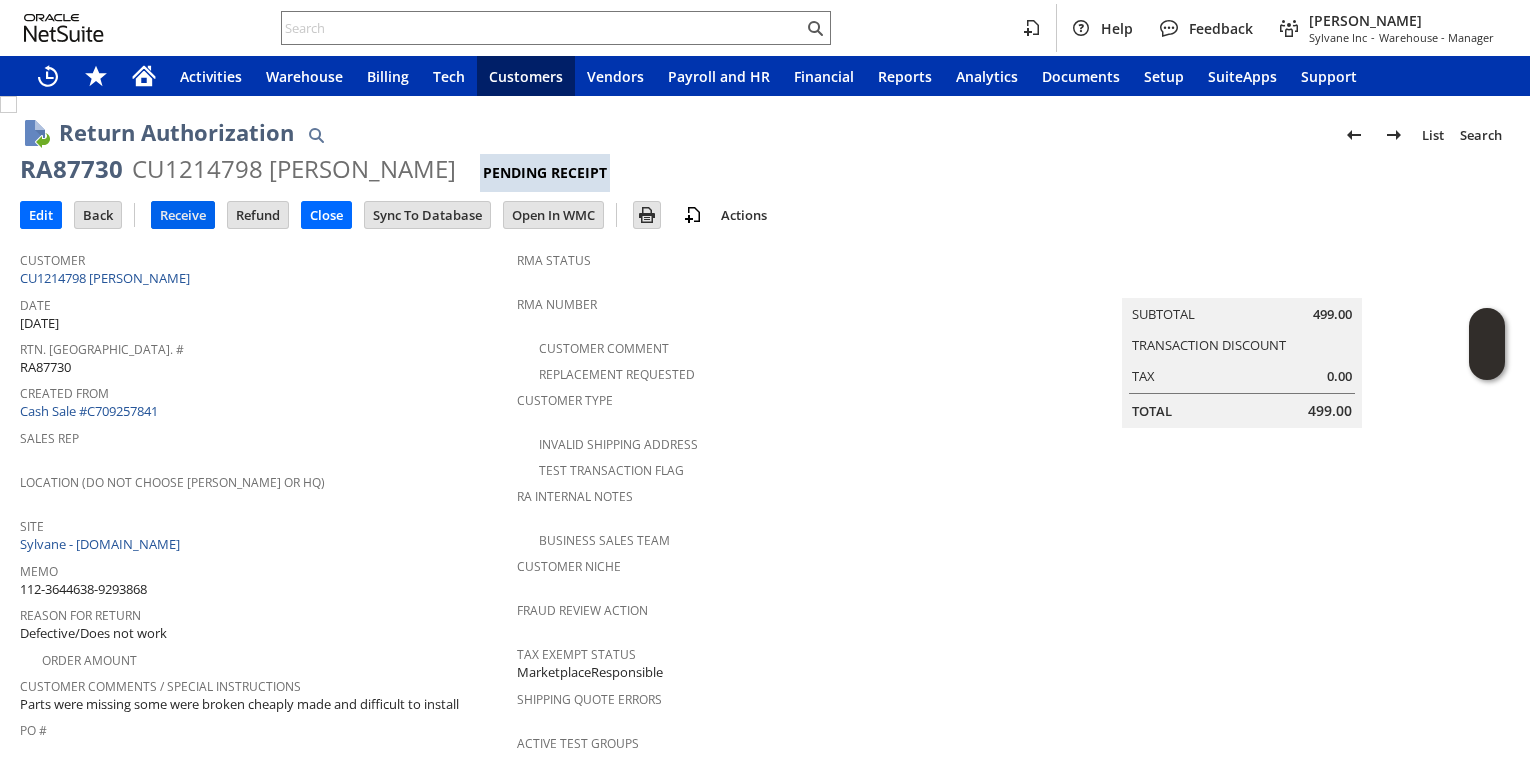 click on "Receive" at bounding box center [183, 215] 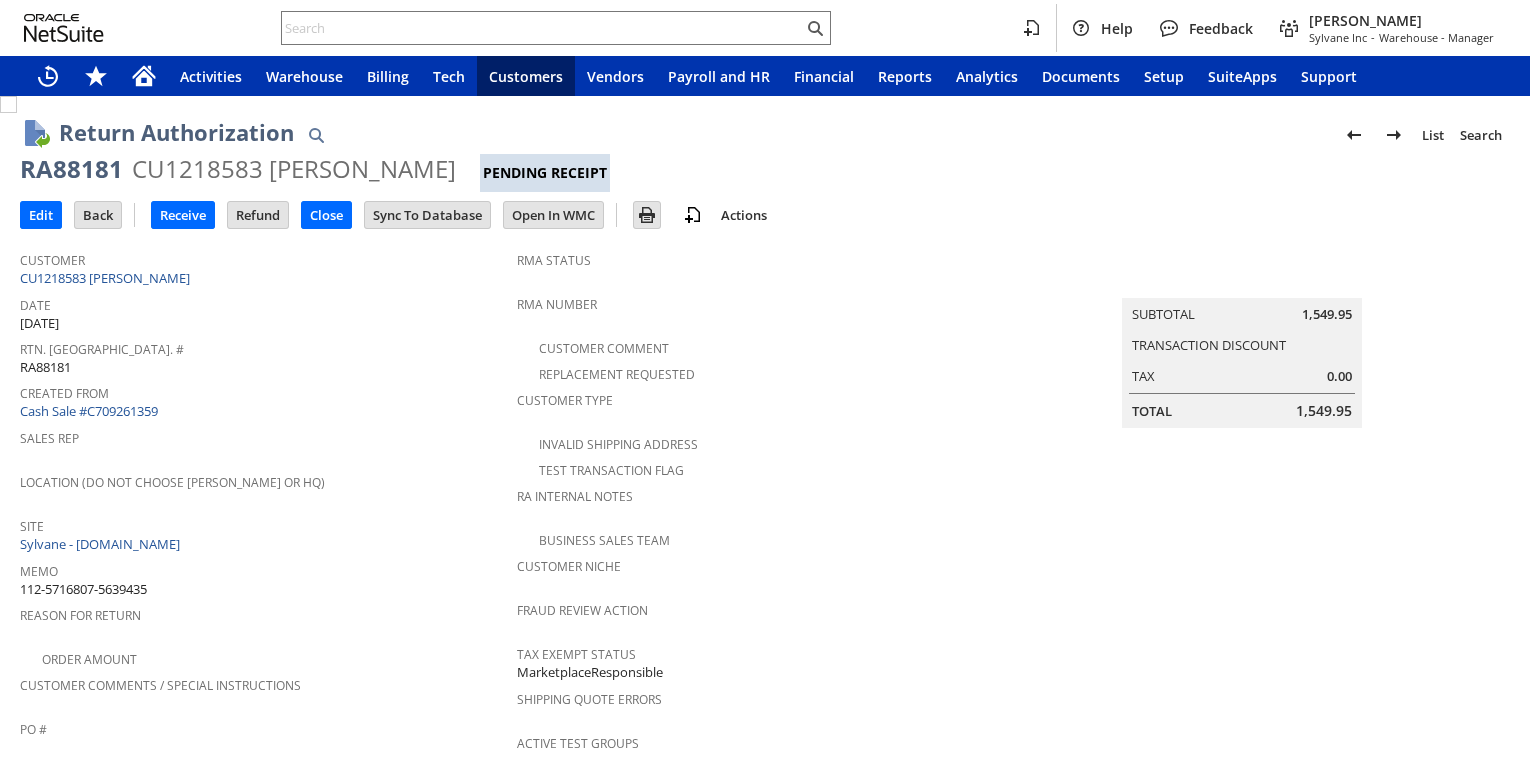 scroll, scrollTop: 0, scrollLeft: 0, axis: both 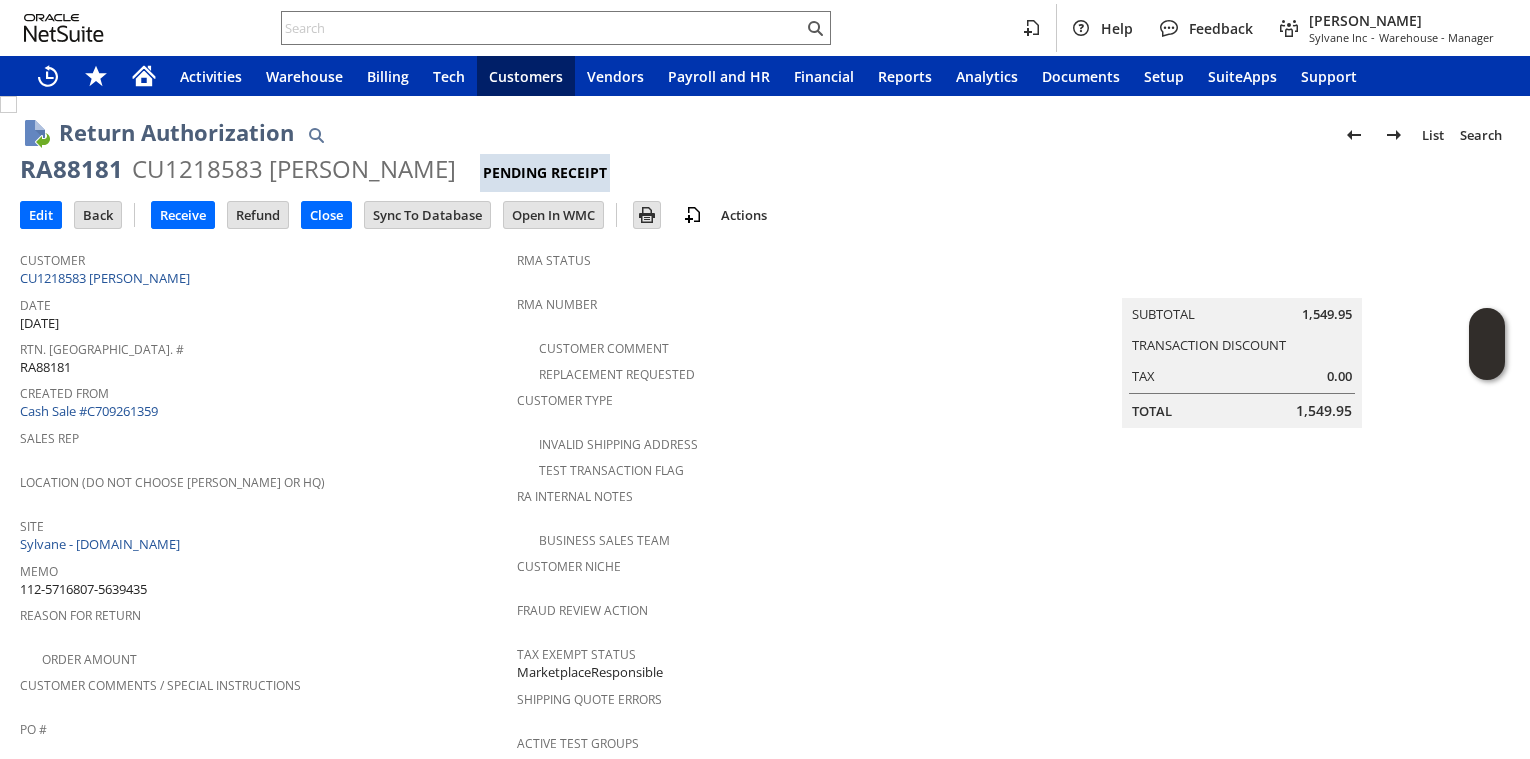 click on "Created From
Cash Sale #C709261359" at bounding box center [263, 400] 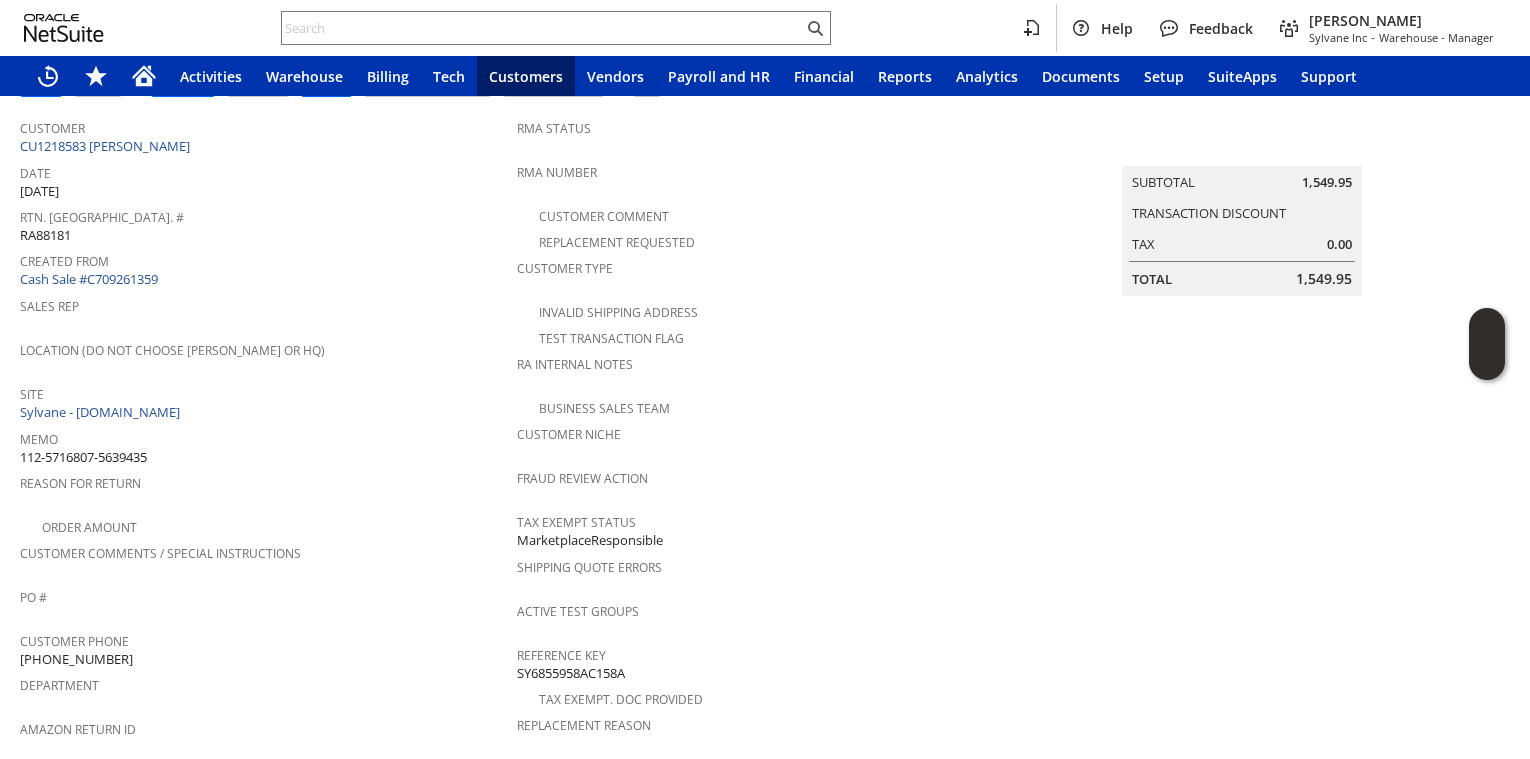 scroll, scrollTop: 0, scrollLeft: 0, axis: both 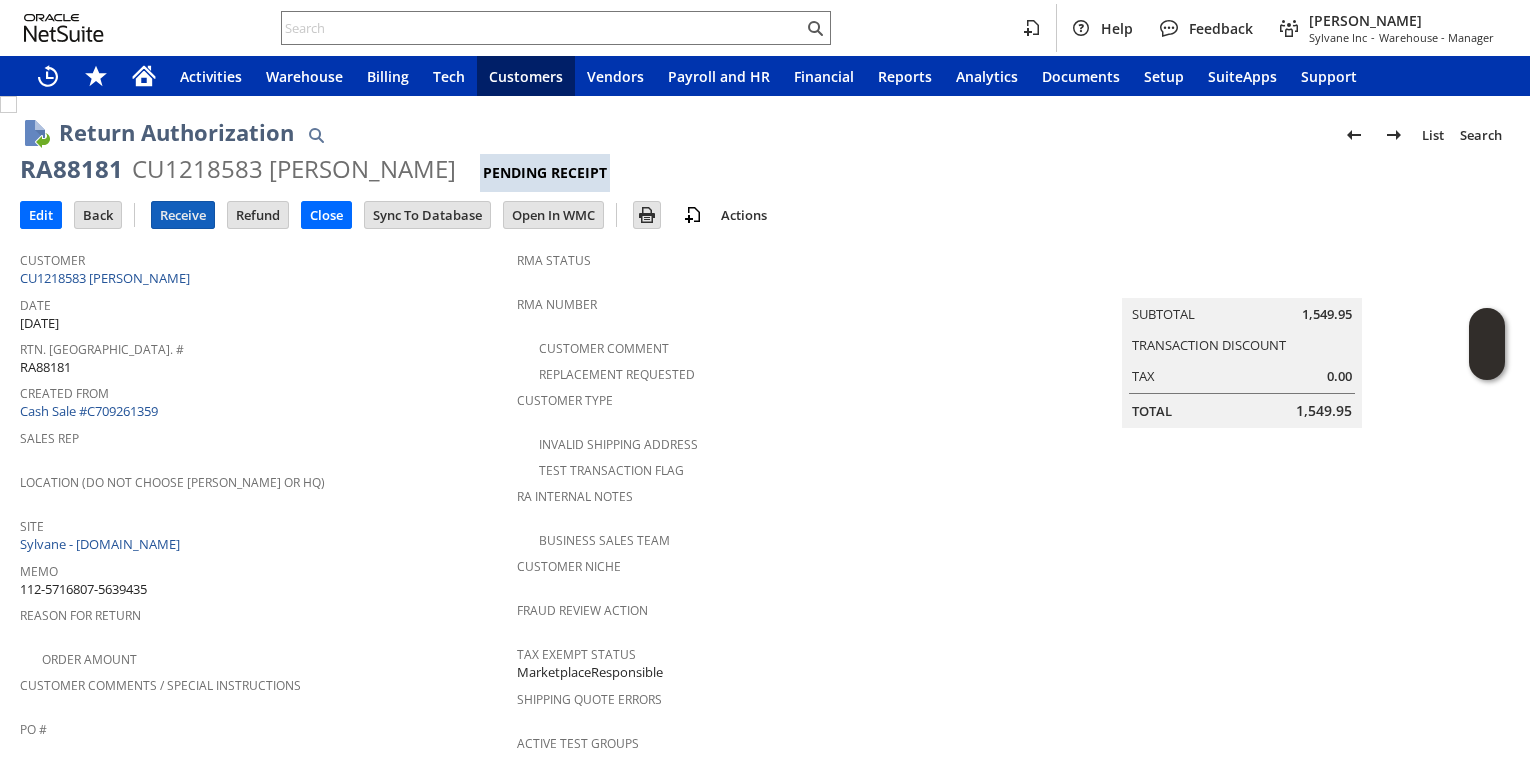 click on "Receive" at bounding box center (183, 215) 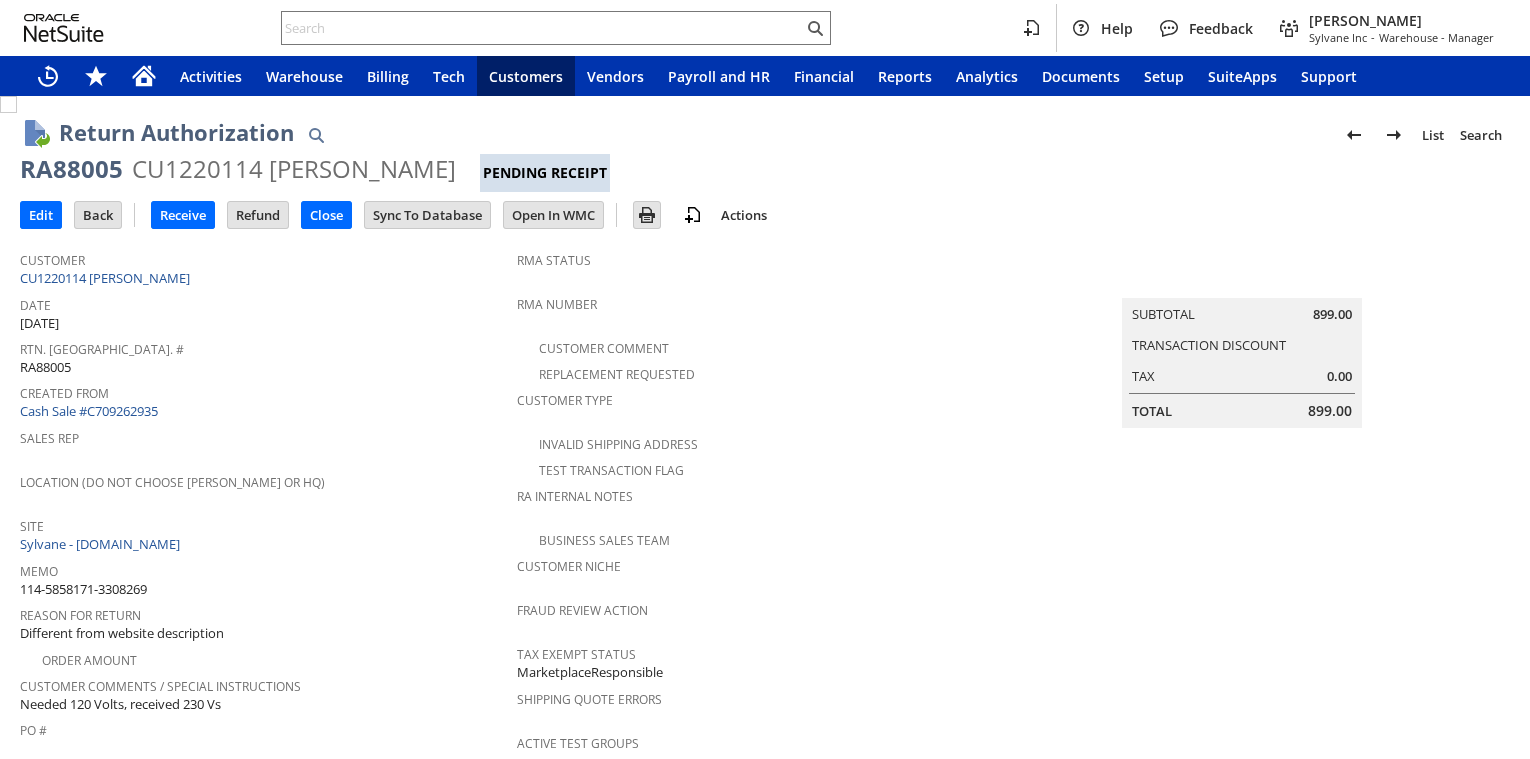scroll, scrollTop: 0, scrollLeft: 0, axis: both 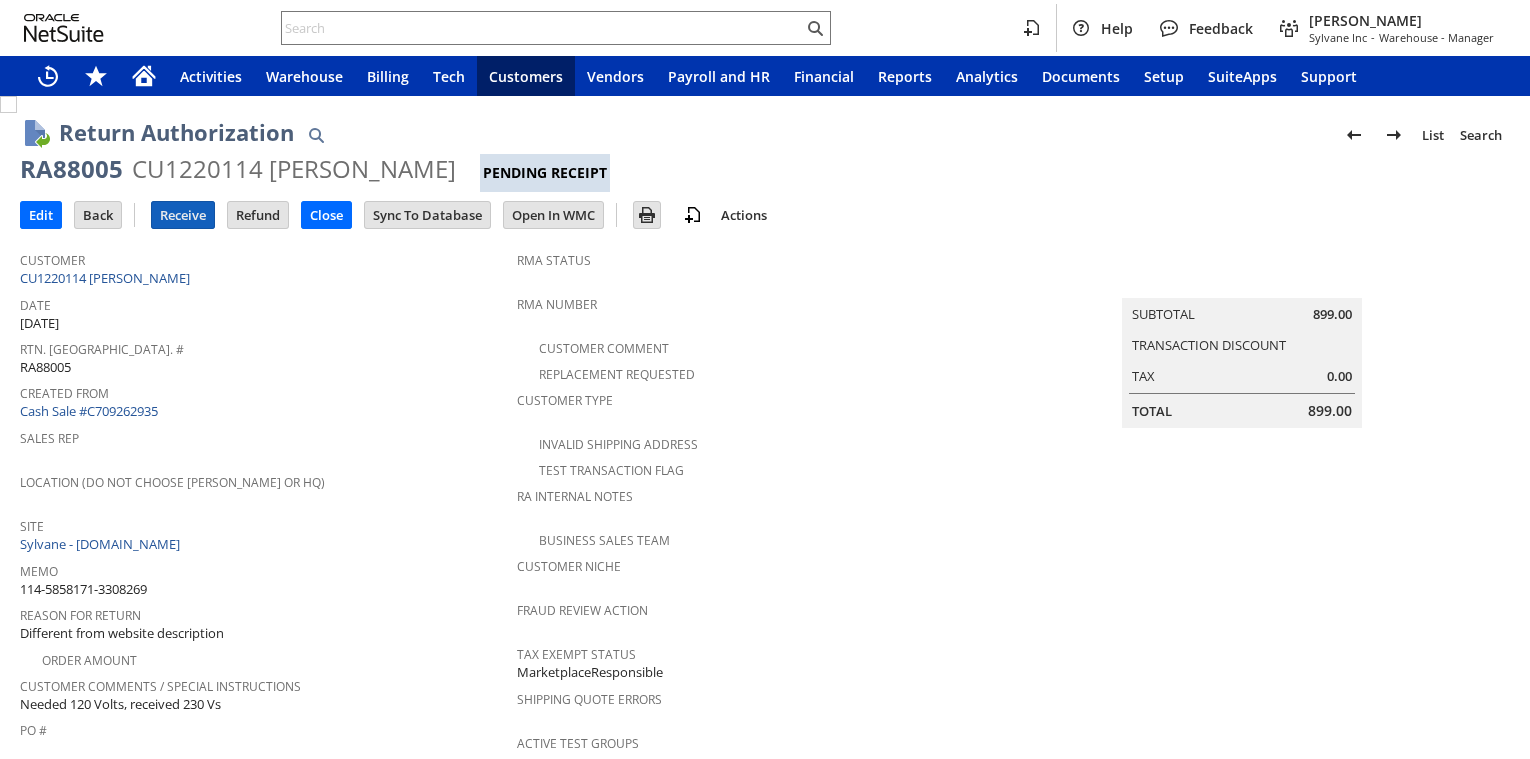 click on "Receive" at bounding box center (183, 215) 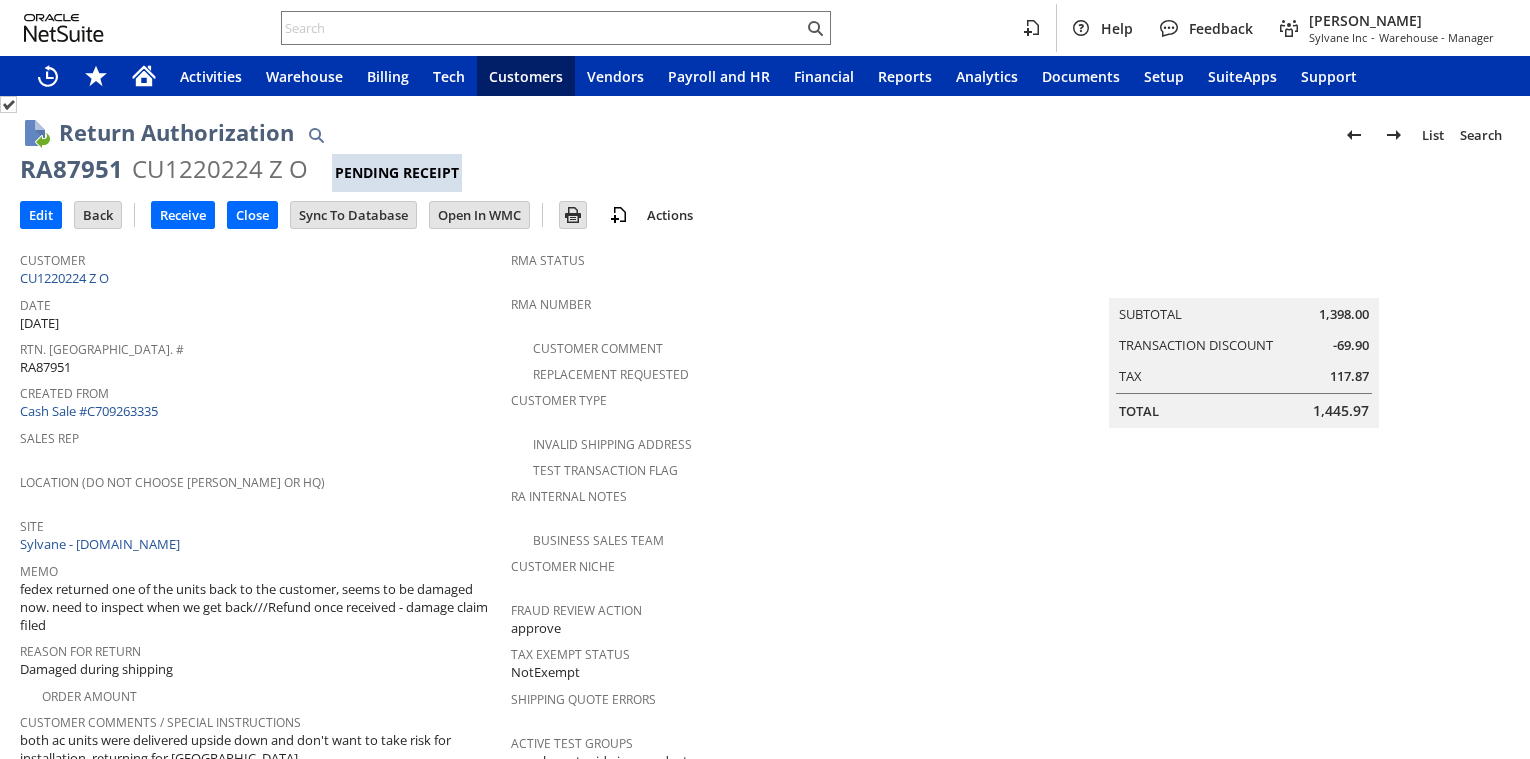 scroll, scrollTop: 0, scrollLeft: 0, axis: both 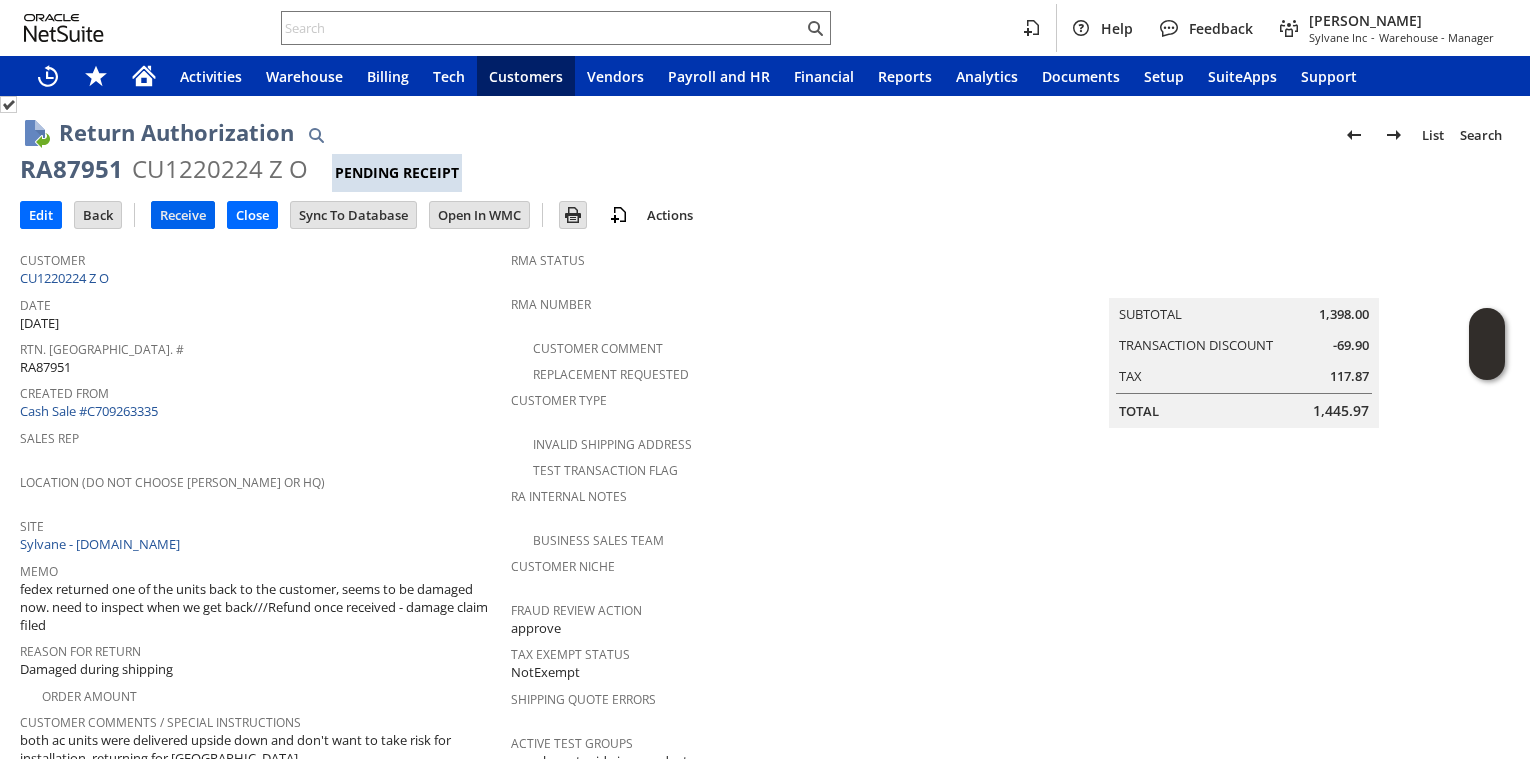 click on "Receive" at bounding box center (183, 215) 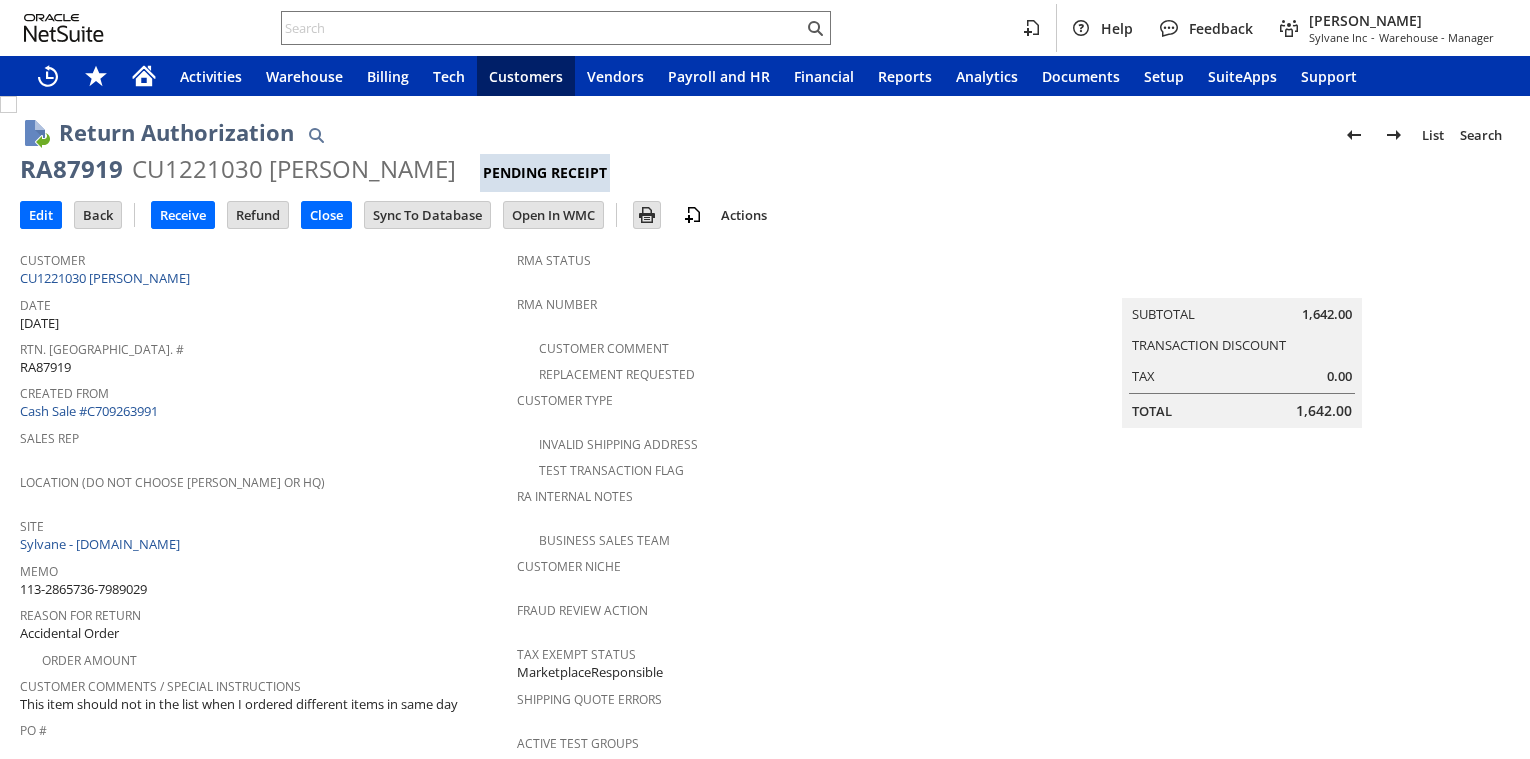 scroll, scrollTop: 0, scrollLeft: 0, axis: both 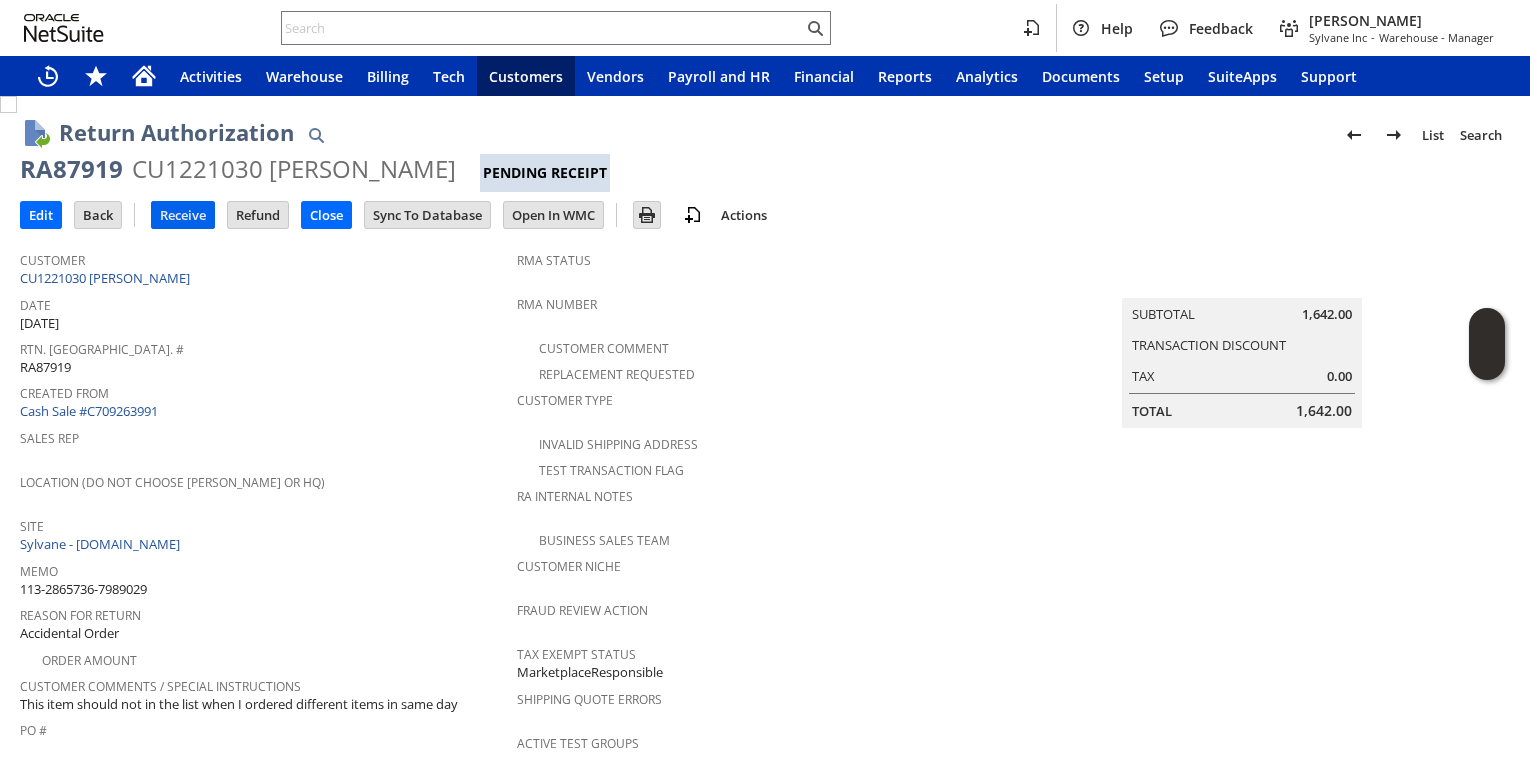 click on "Receive" at bounding box center (183, 215) 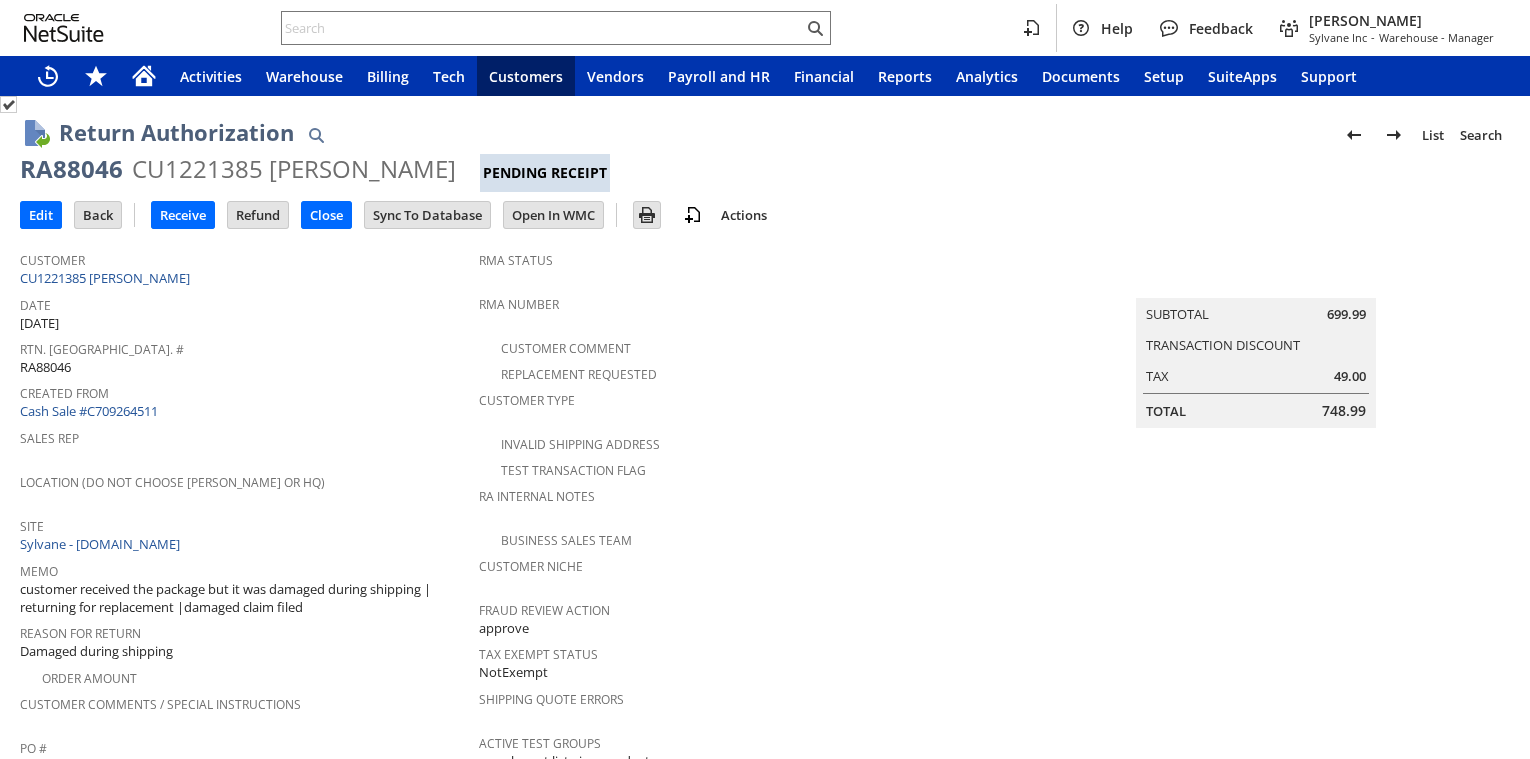 scroll, scrollTop: 0, scrollLeft: 0, axis: both 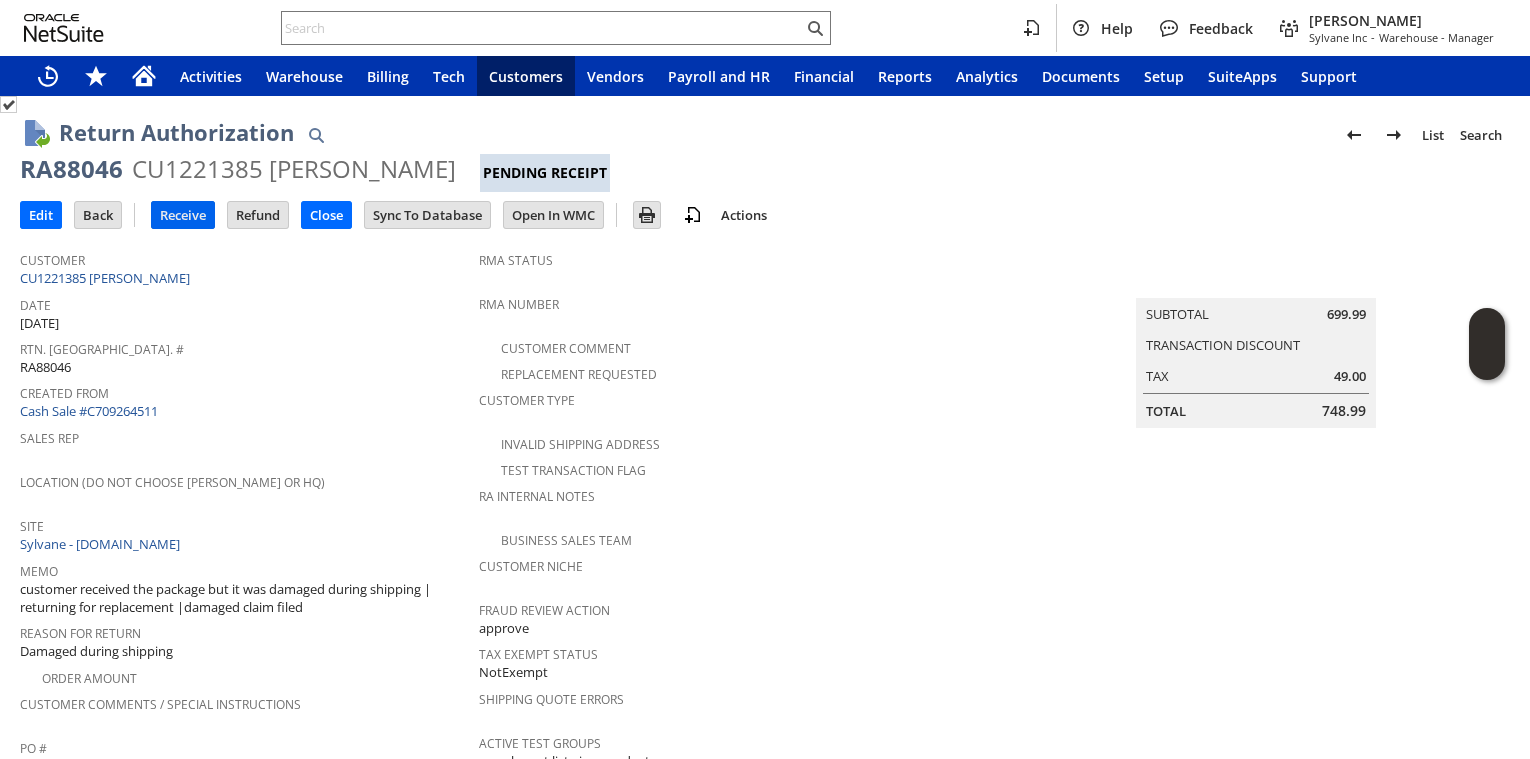 click on "Receive" at bounding box center [183, 215] 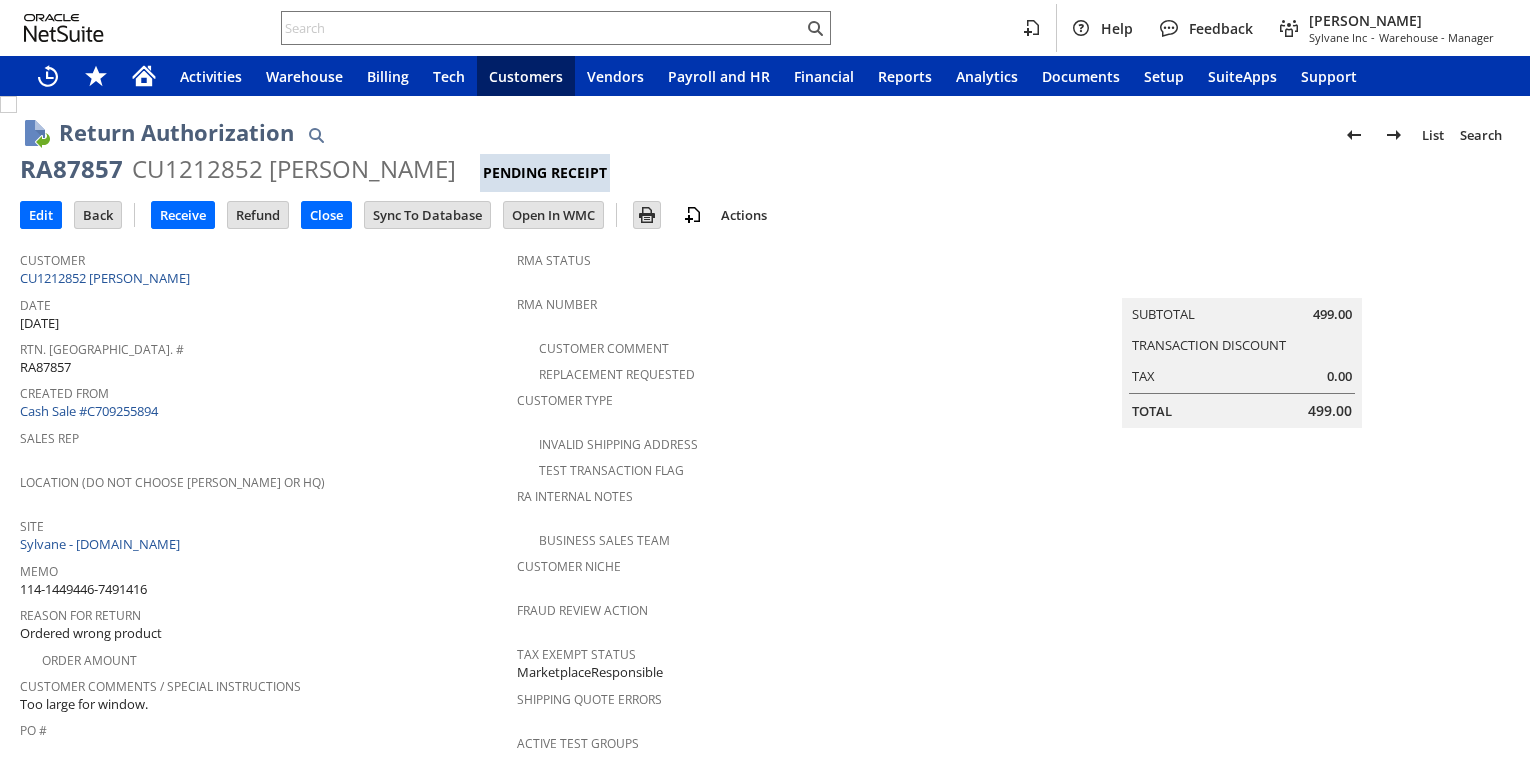 scroll, scrollTop: 0, scrollLeft: 0, axis: both 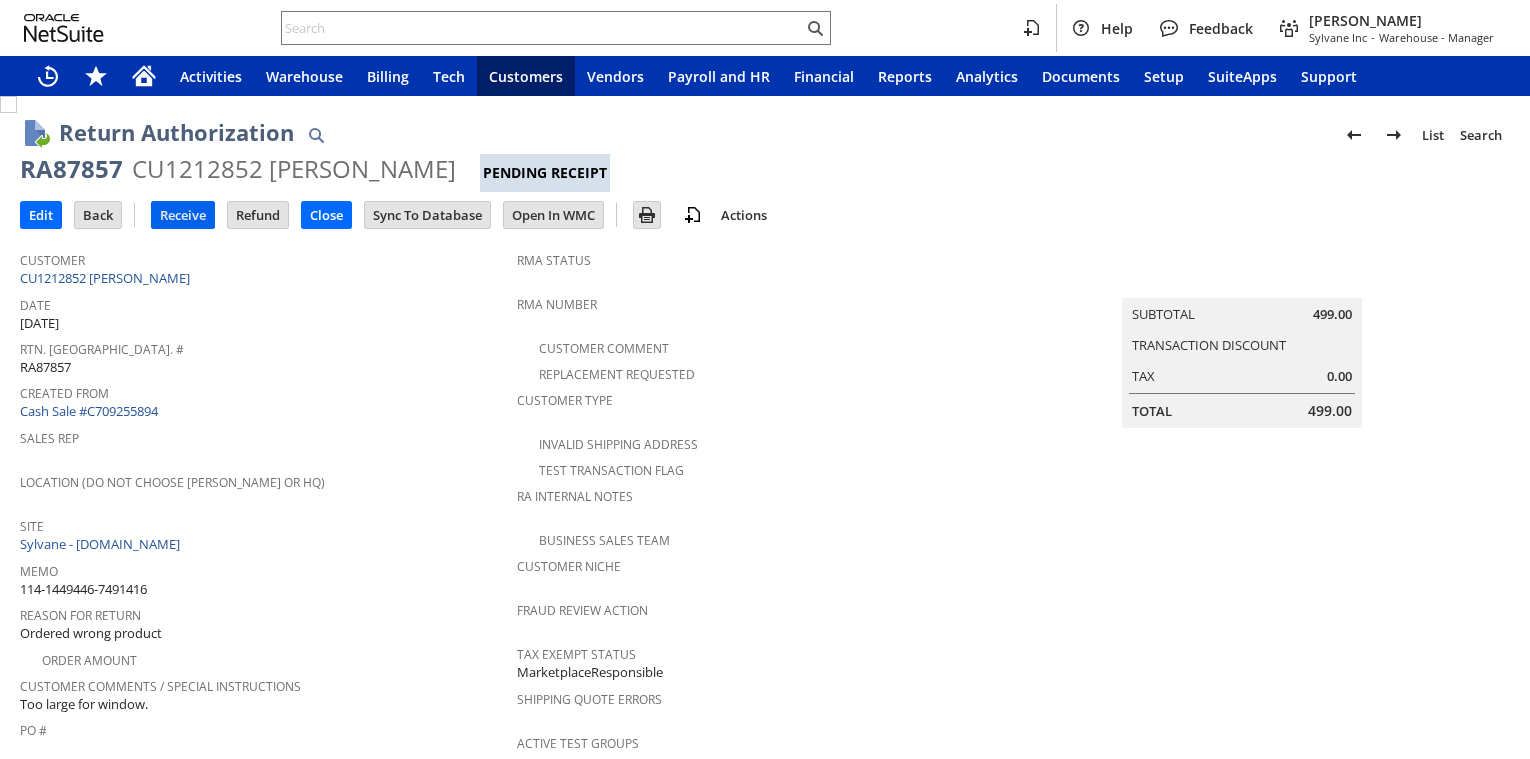 click on "Receive" at bounding box center (183, 215) 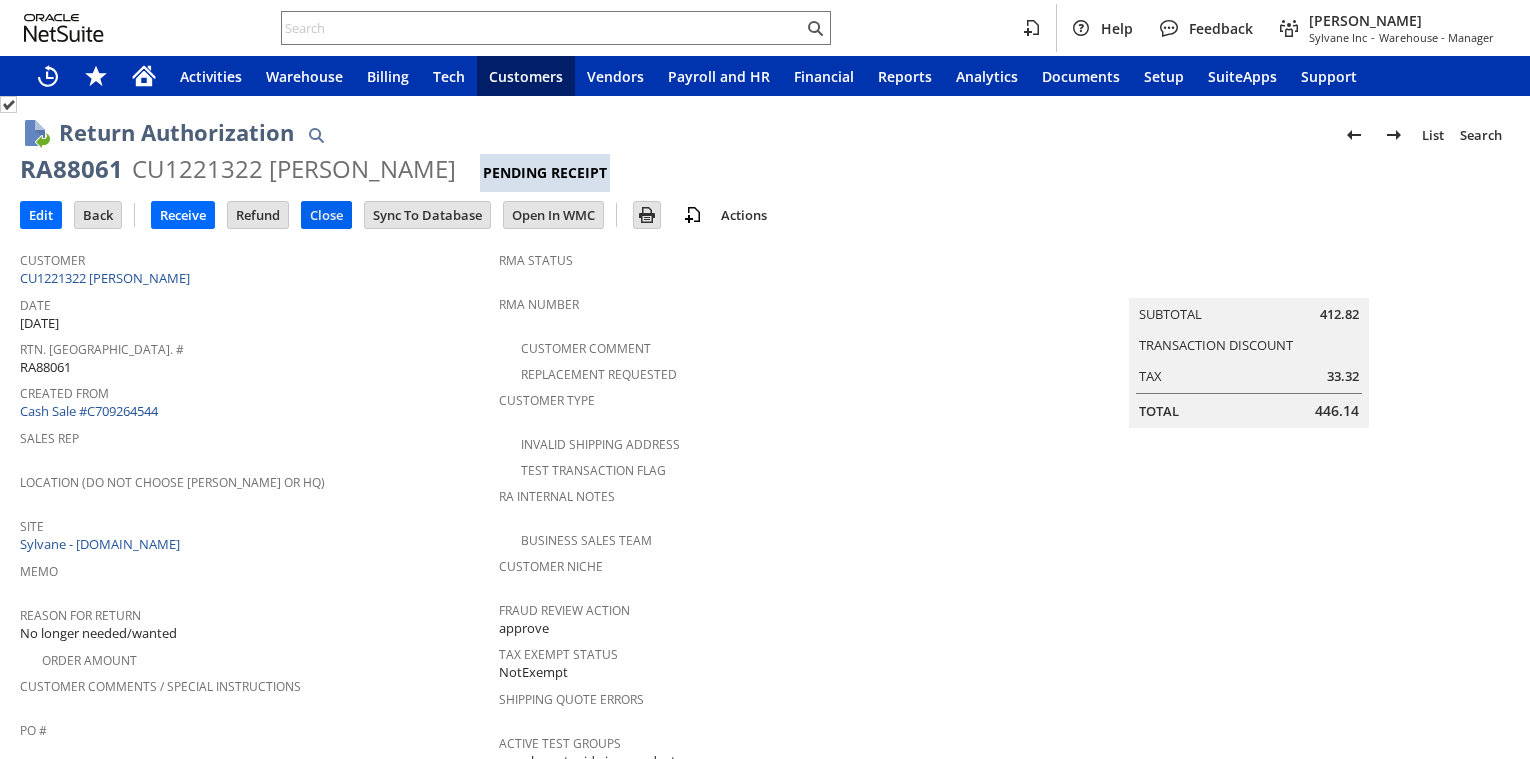 scroll, scrollTop: 0, scrollLeft: 0, axis: both 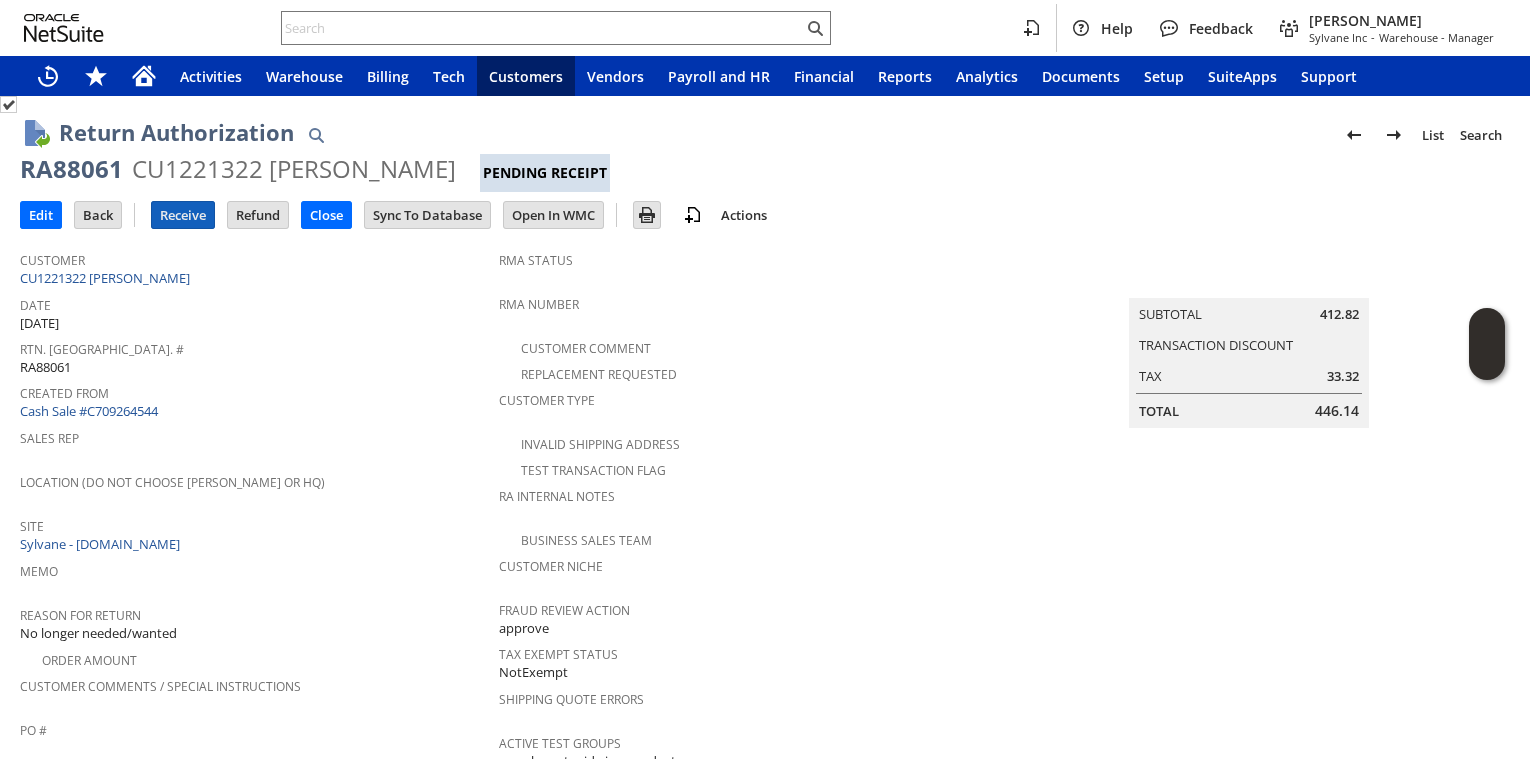 click on "Receive" at bounding box center [183, 215] 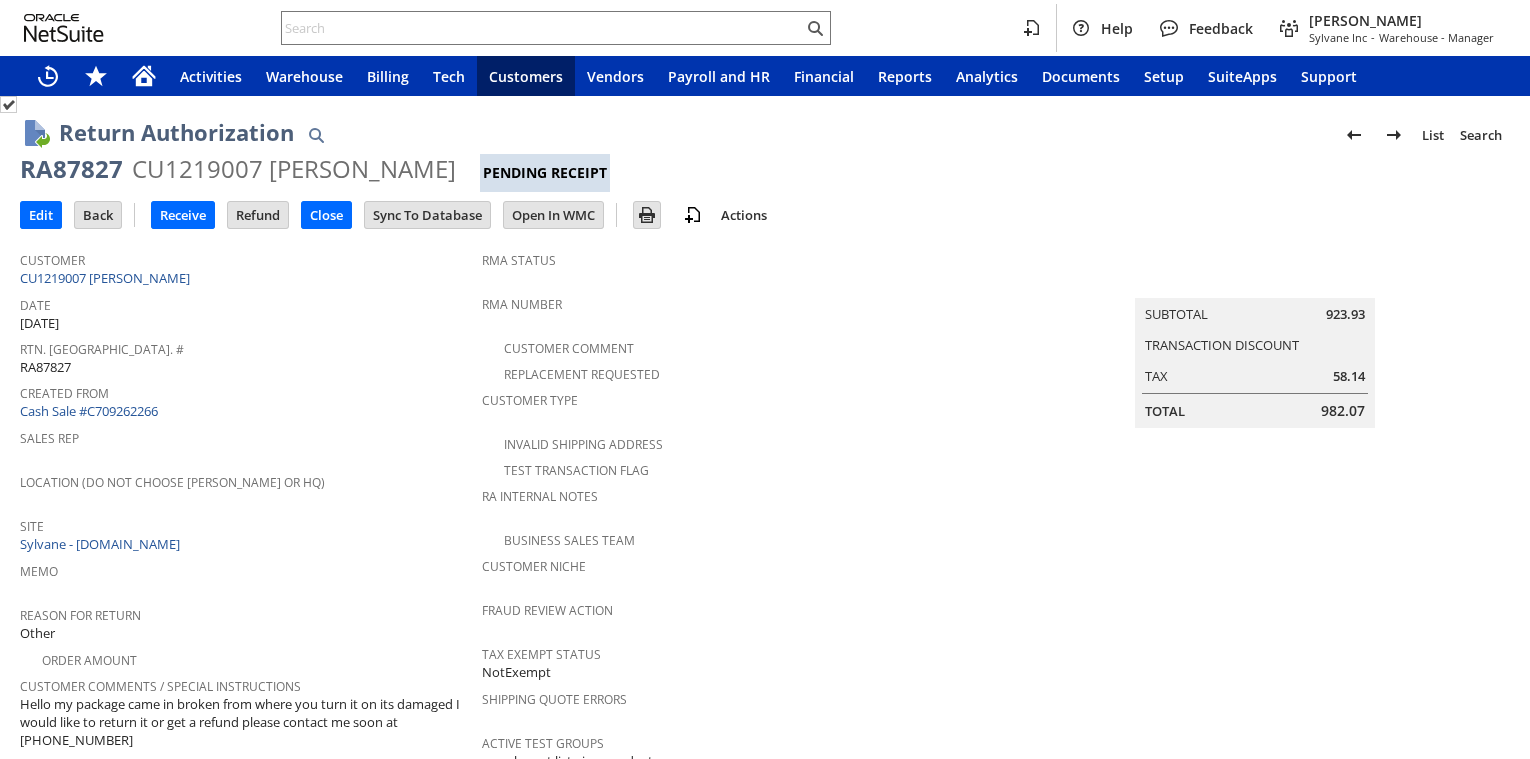 scroll, scrollTop: 0, scrollLeft: 0, axis: both 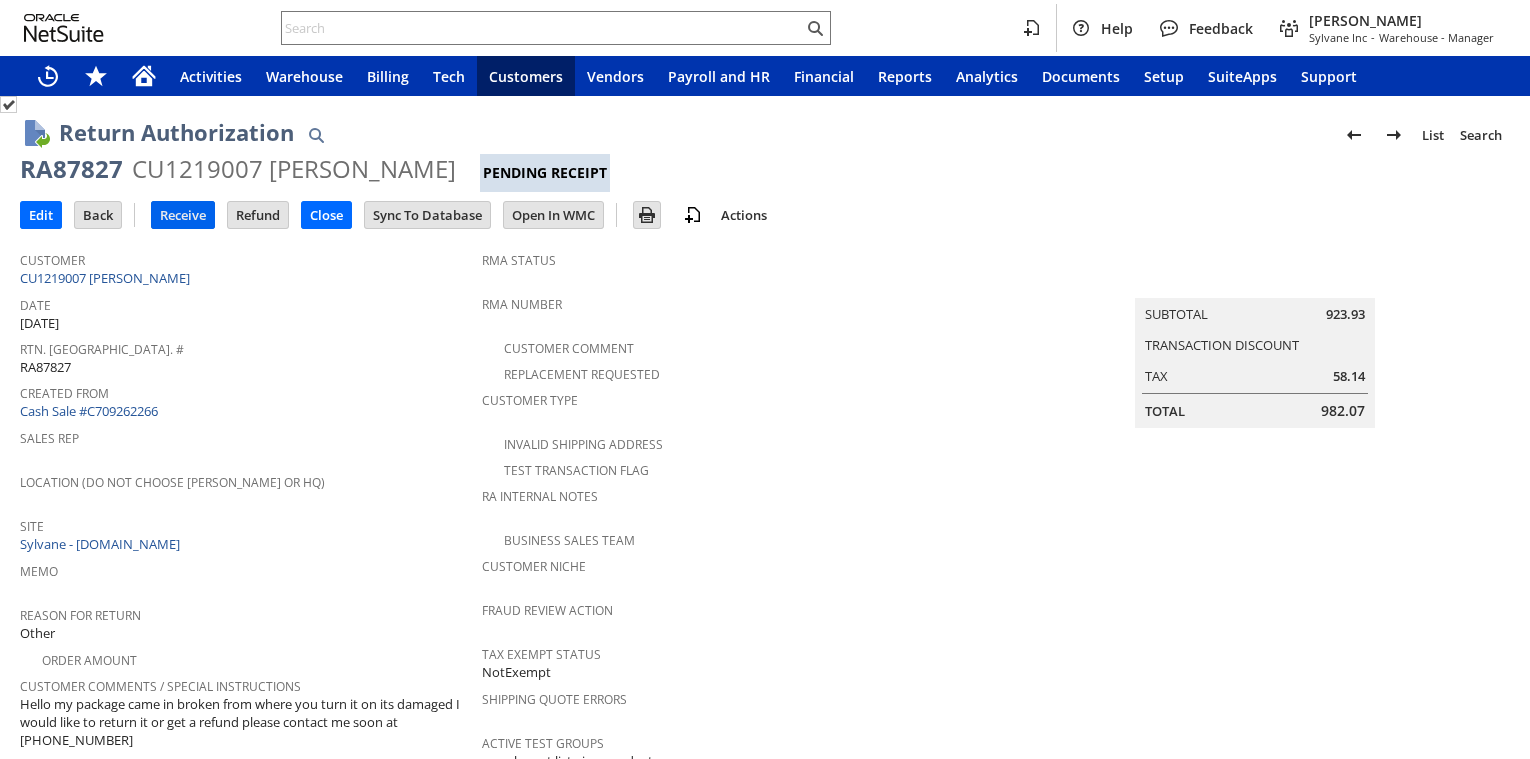 click on "Receive" at bounding box center (183, 215) 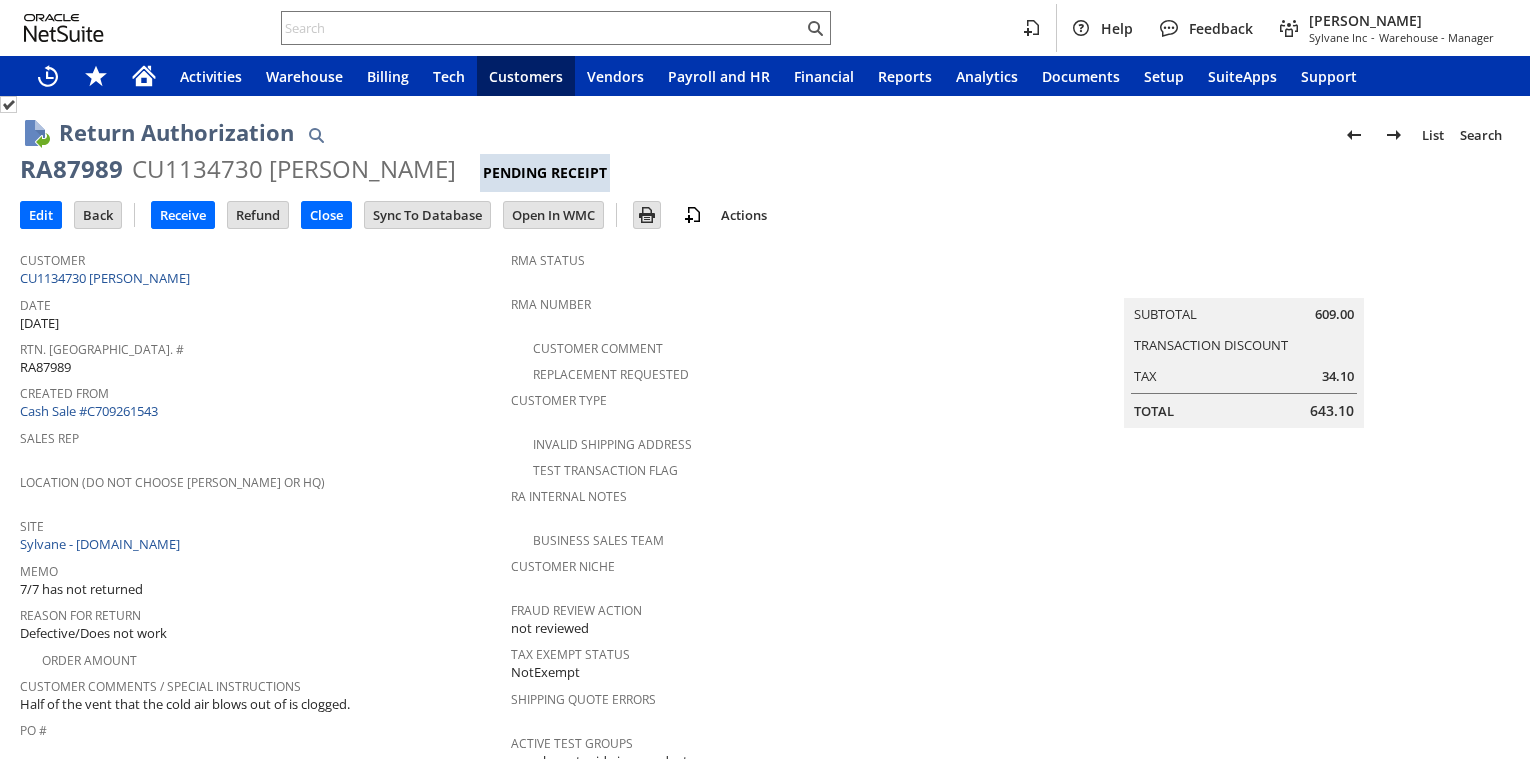 scroll, scrollTop: 0, scrollLeft: 0, axis: both 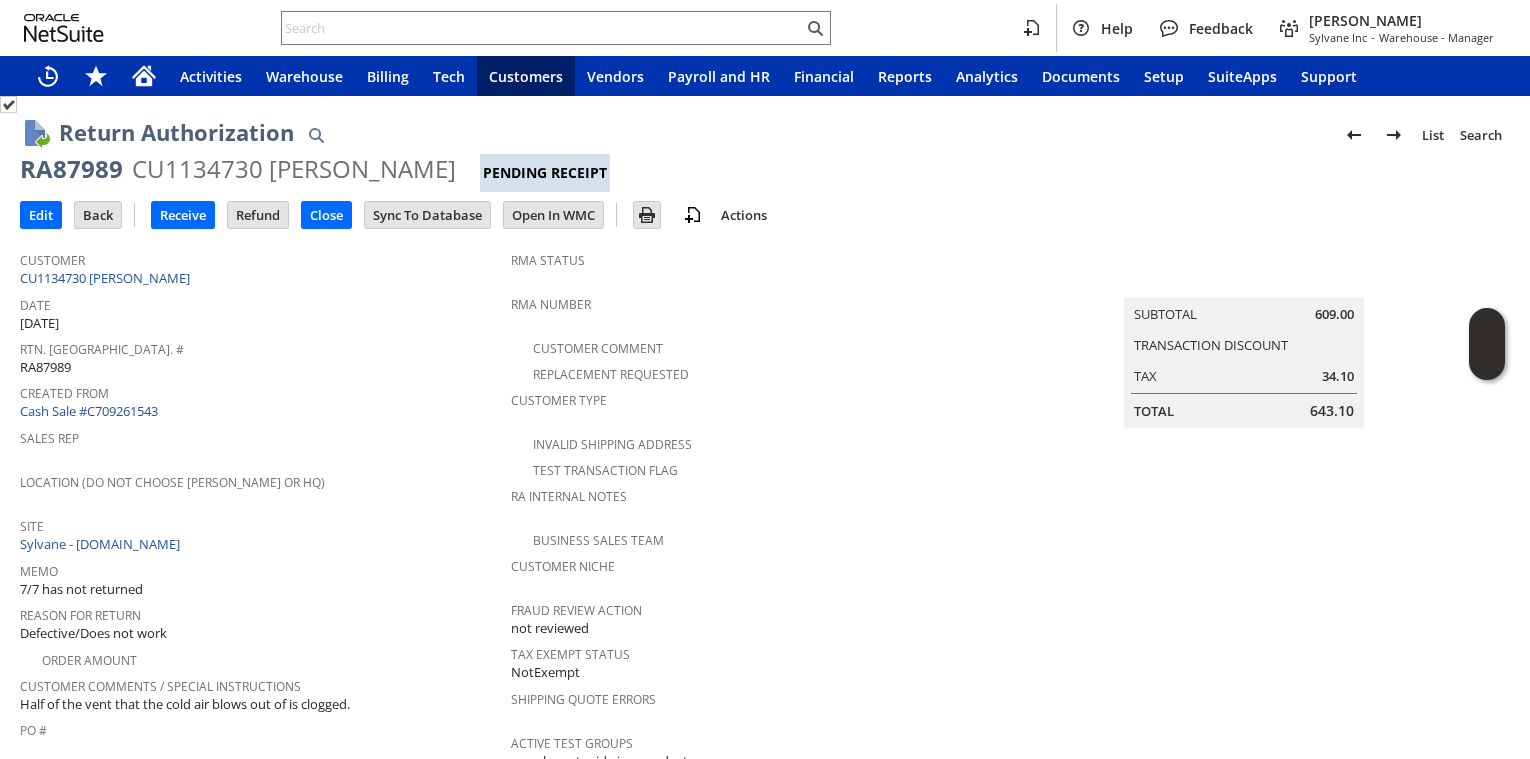 click on "Rtn. [GEOGRAPHIC_DATA]. #" at bounding box center (260, 346) 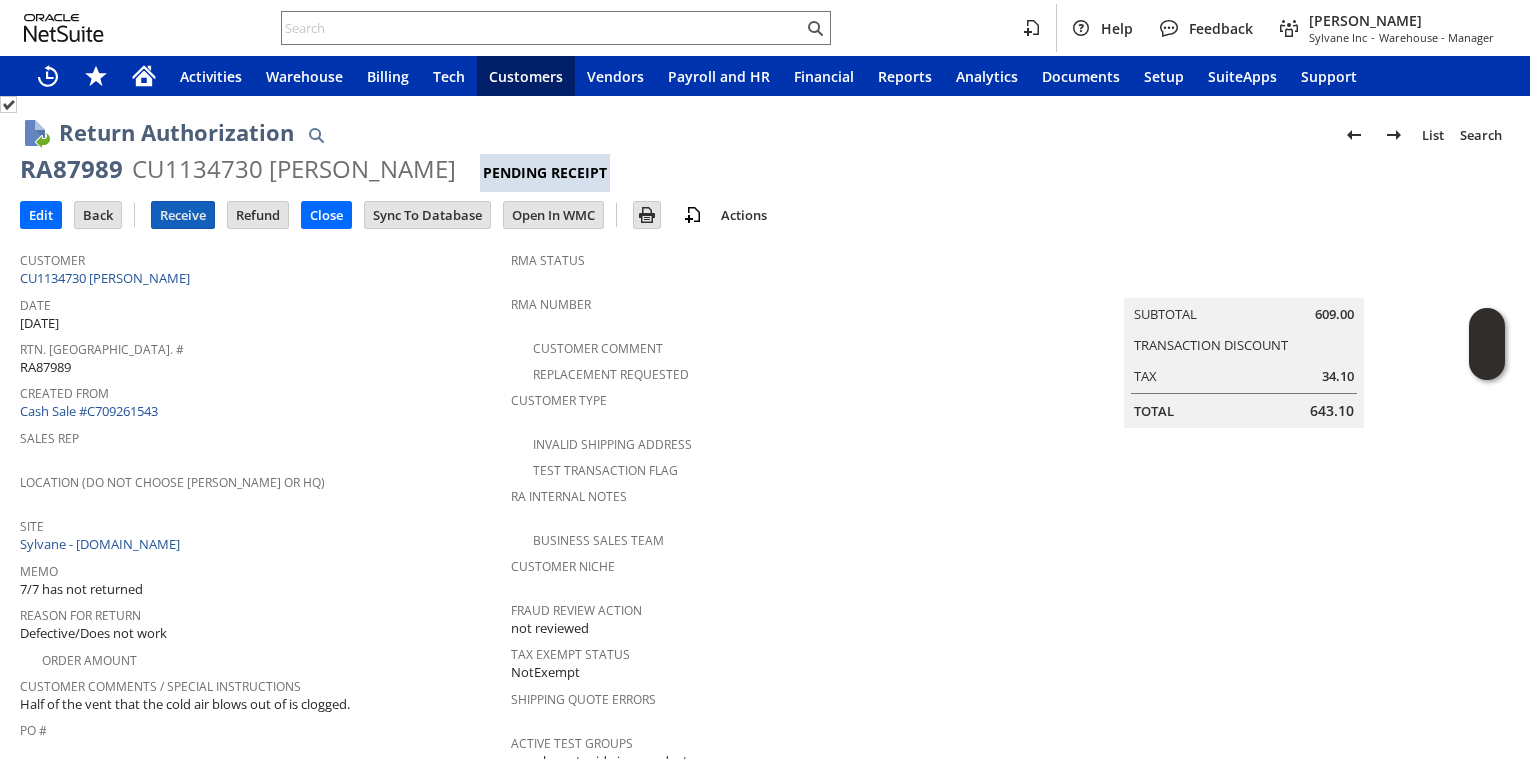 click on "Receive" at bounding box center [183, 215] 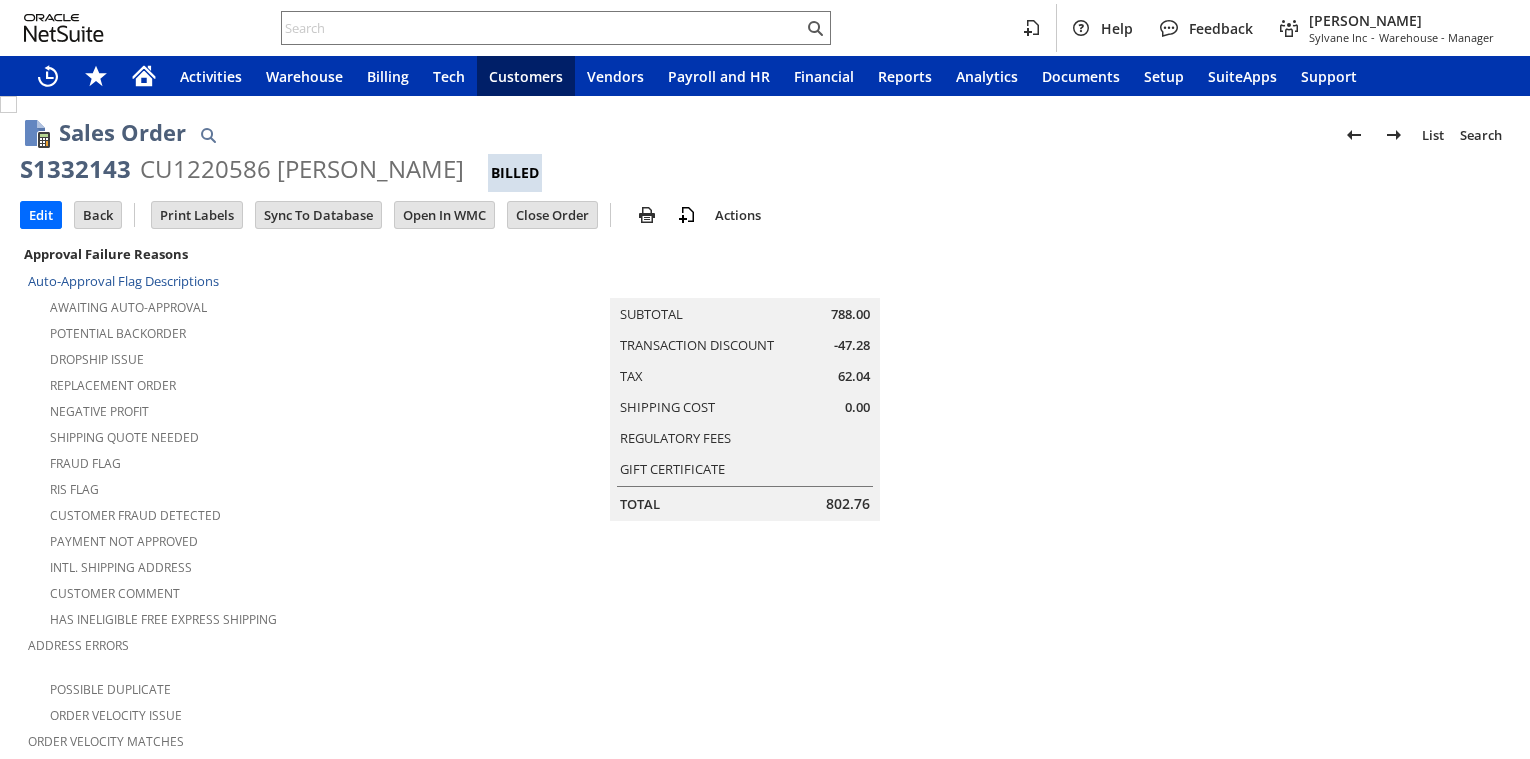 scroll, scrollTop: 0, scrollLeft: 0, axis: both 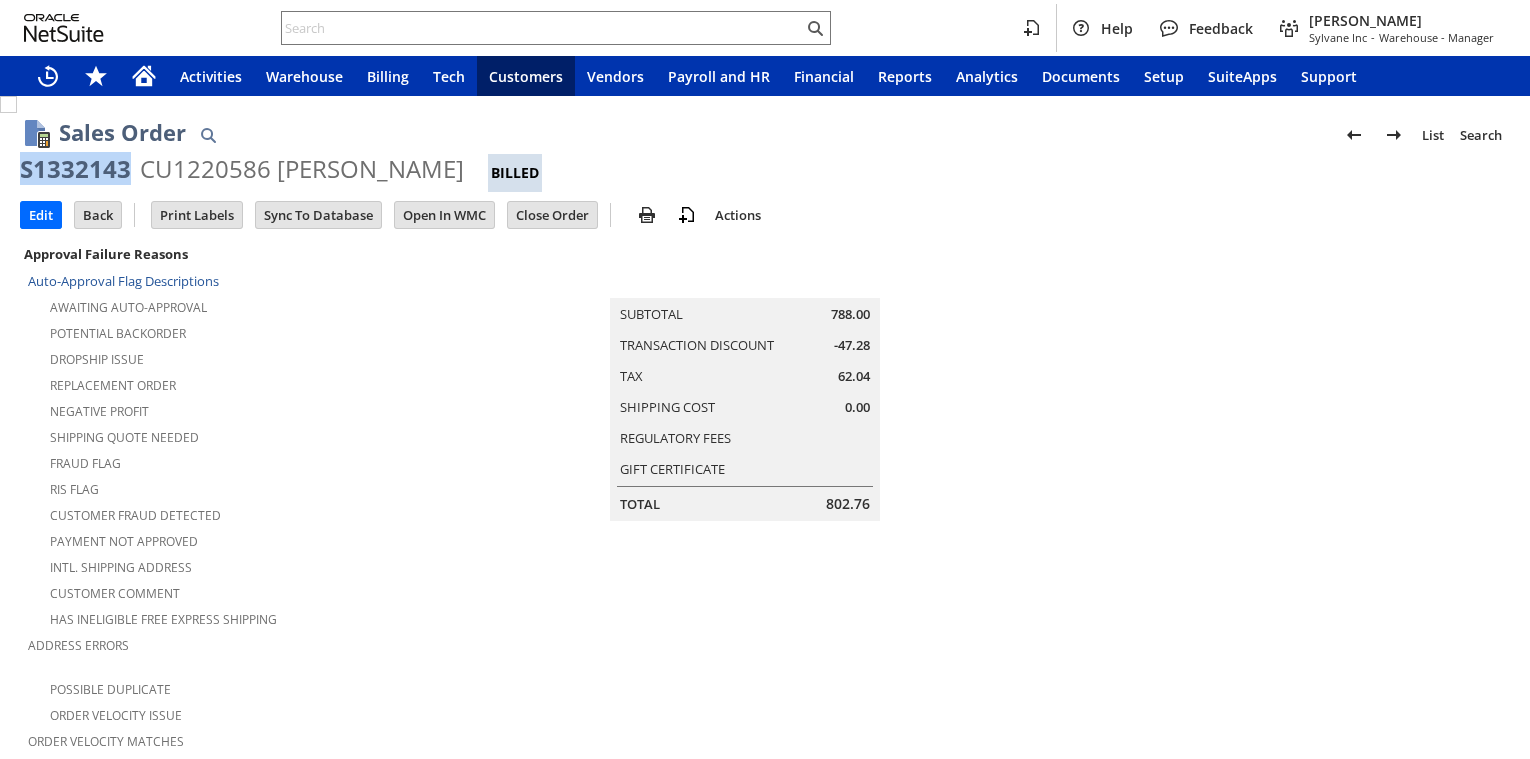 click on "S1332143" at bounding box center [75, 169] 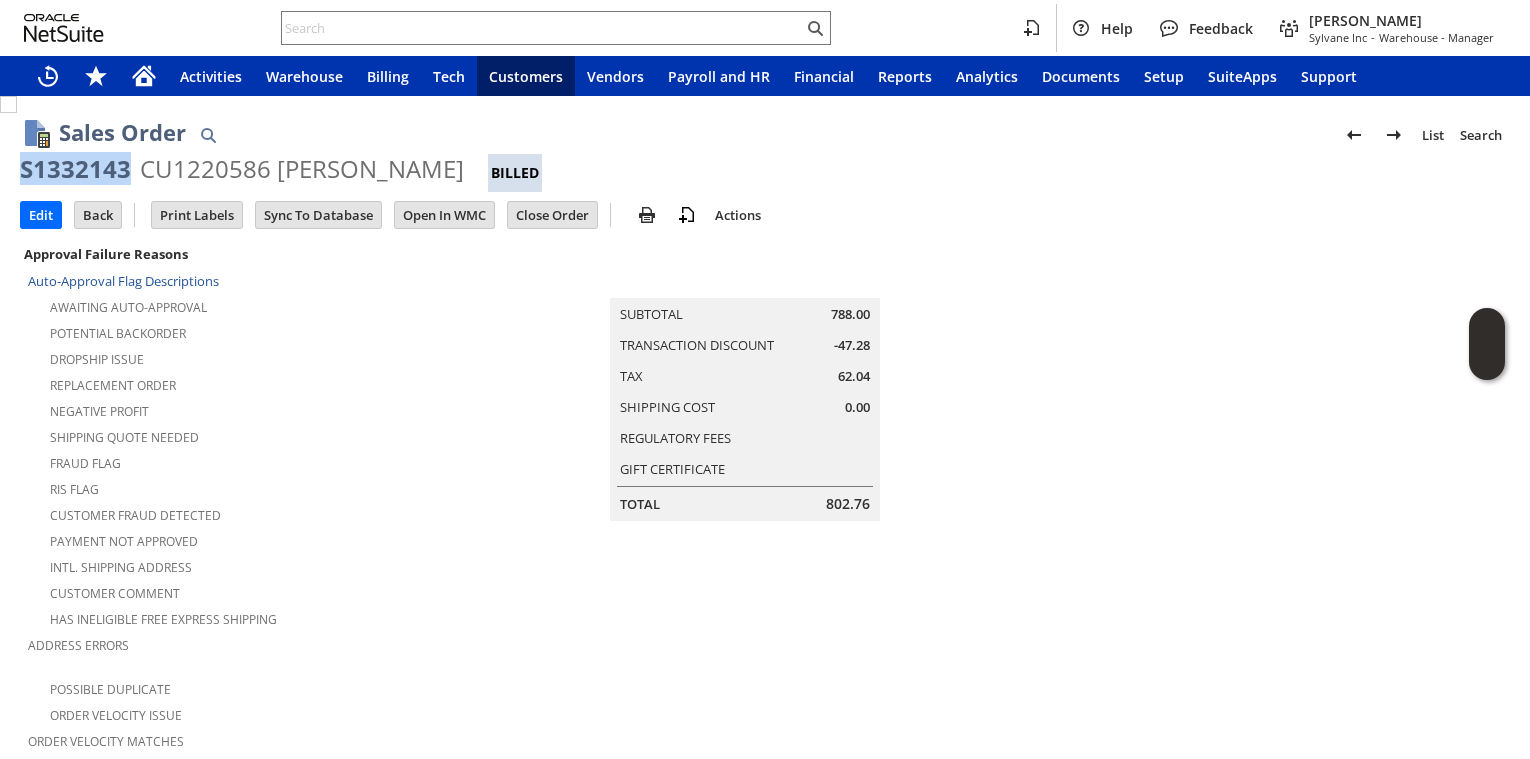 copy on "S1332143" 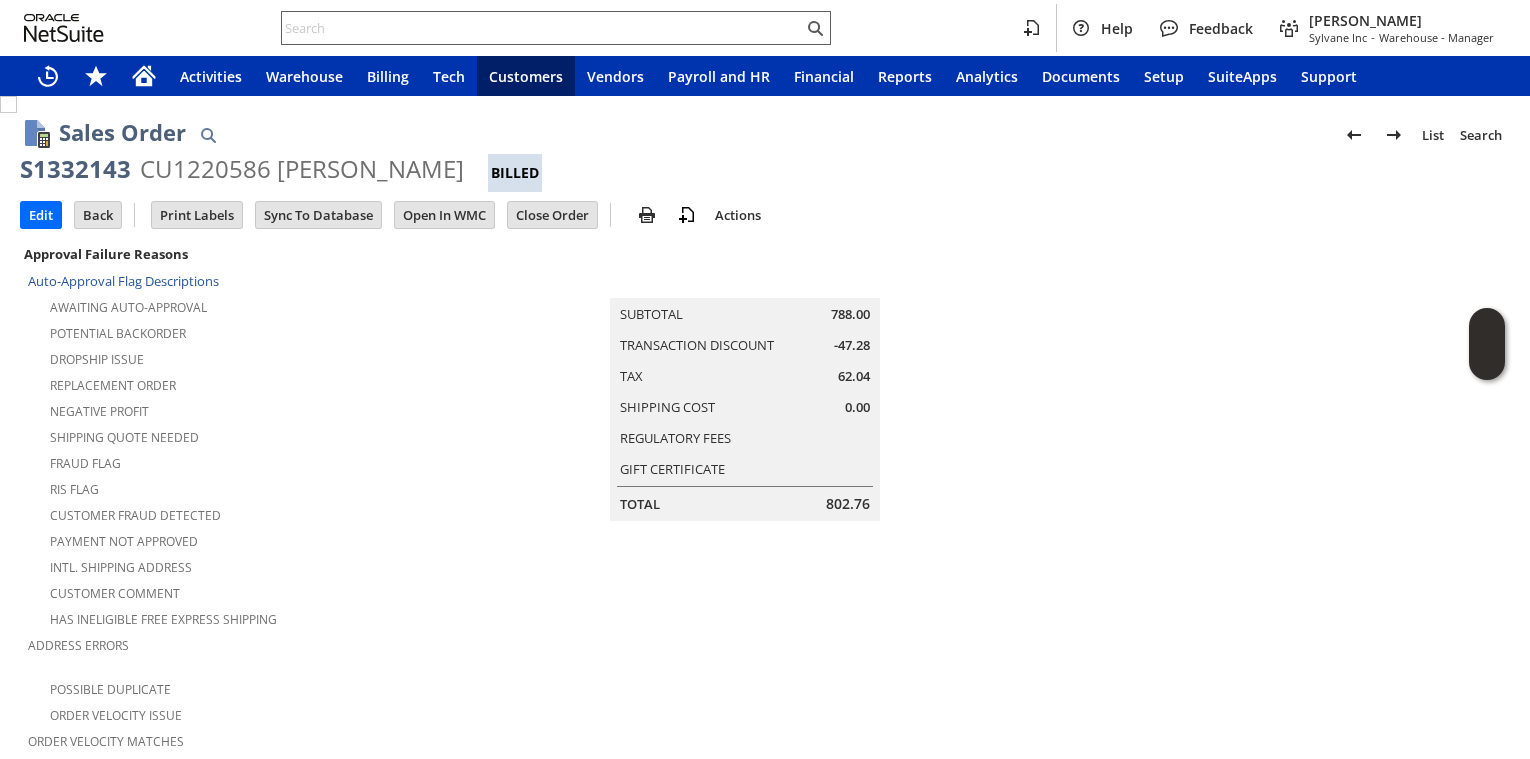 click at bounding box center (542, 28) 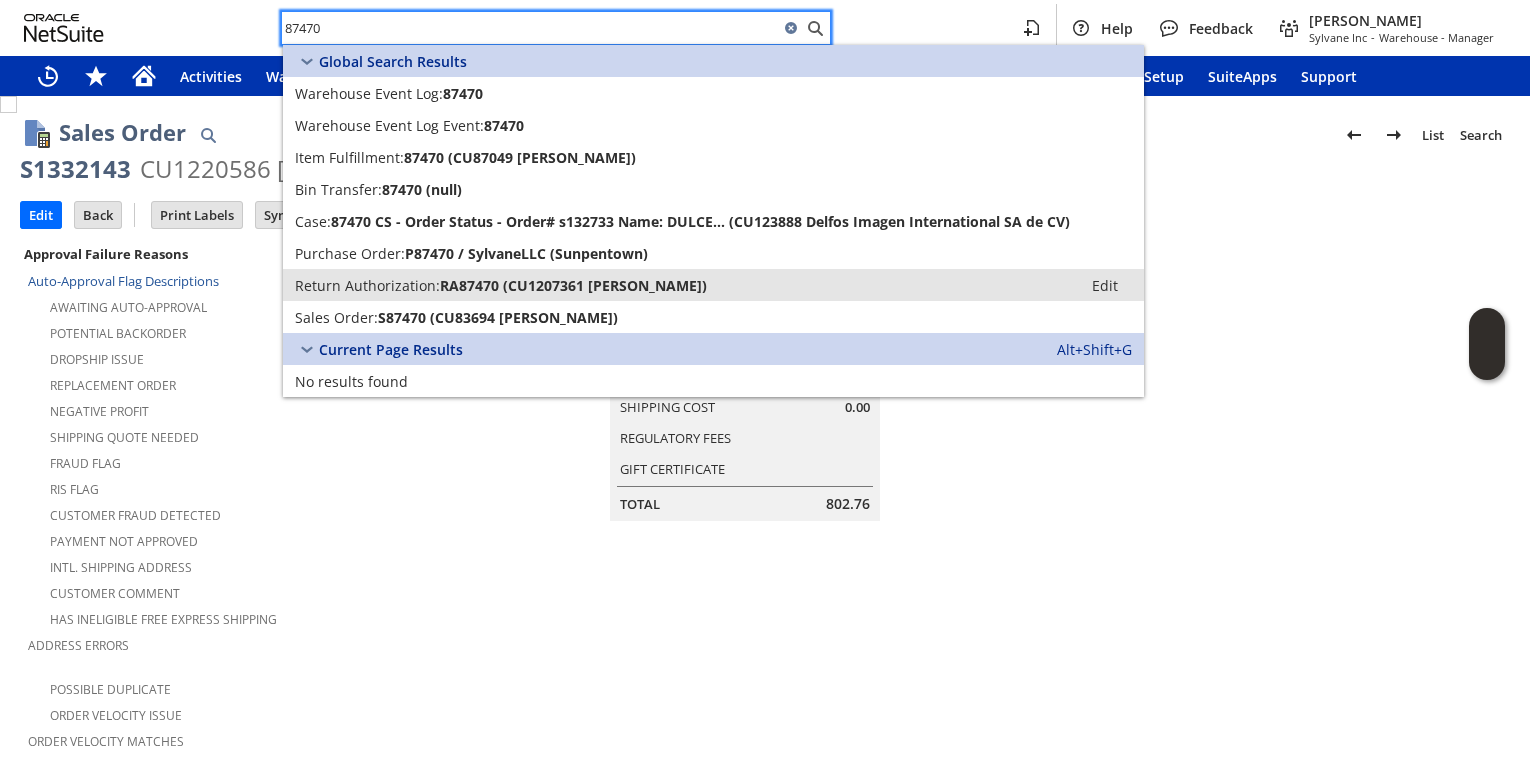 type on "87470" 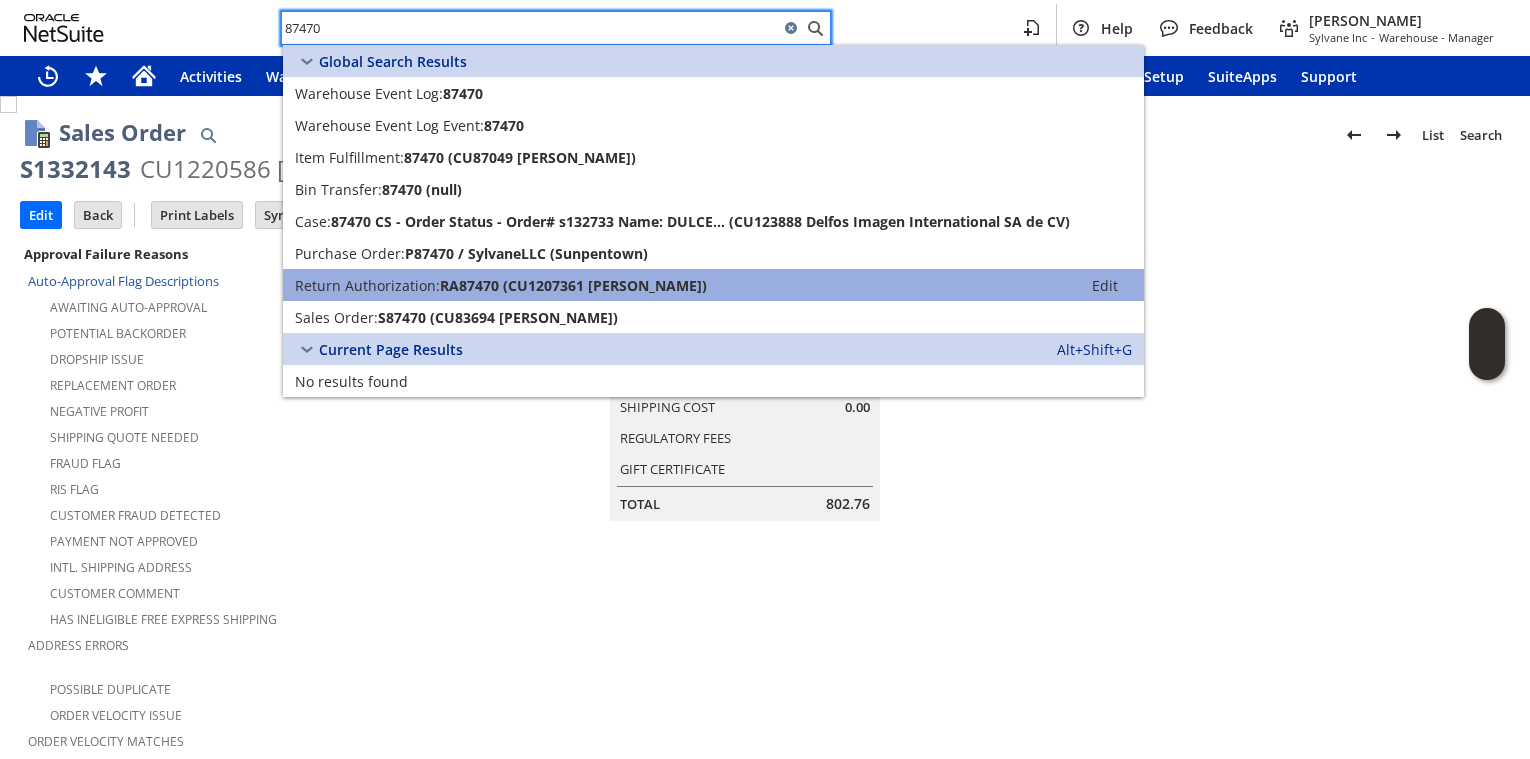 click on "Return Authorization:" at bounding box center (367, 285) 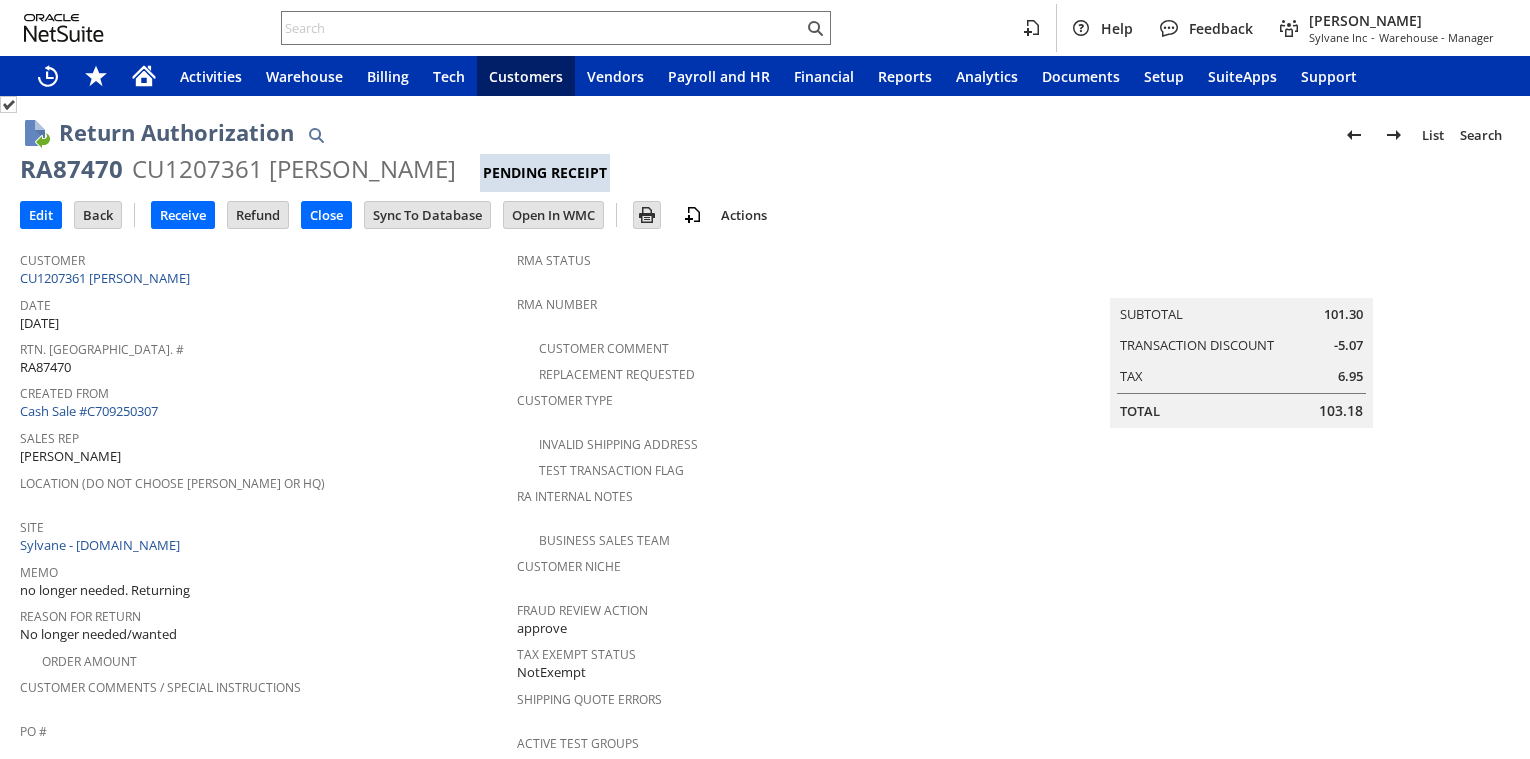 scroll, scrollTop: 0, scrollLeft: 0, axis: both 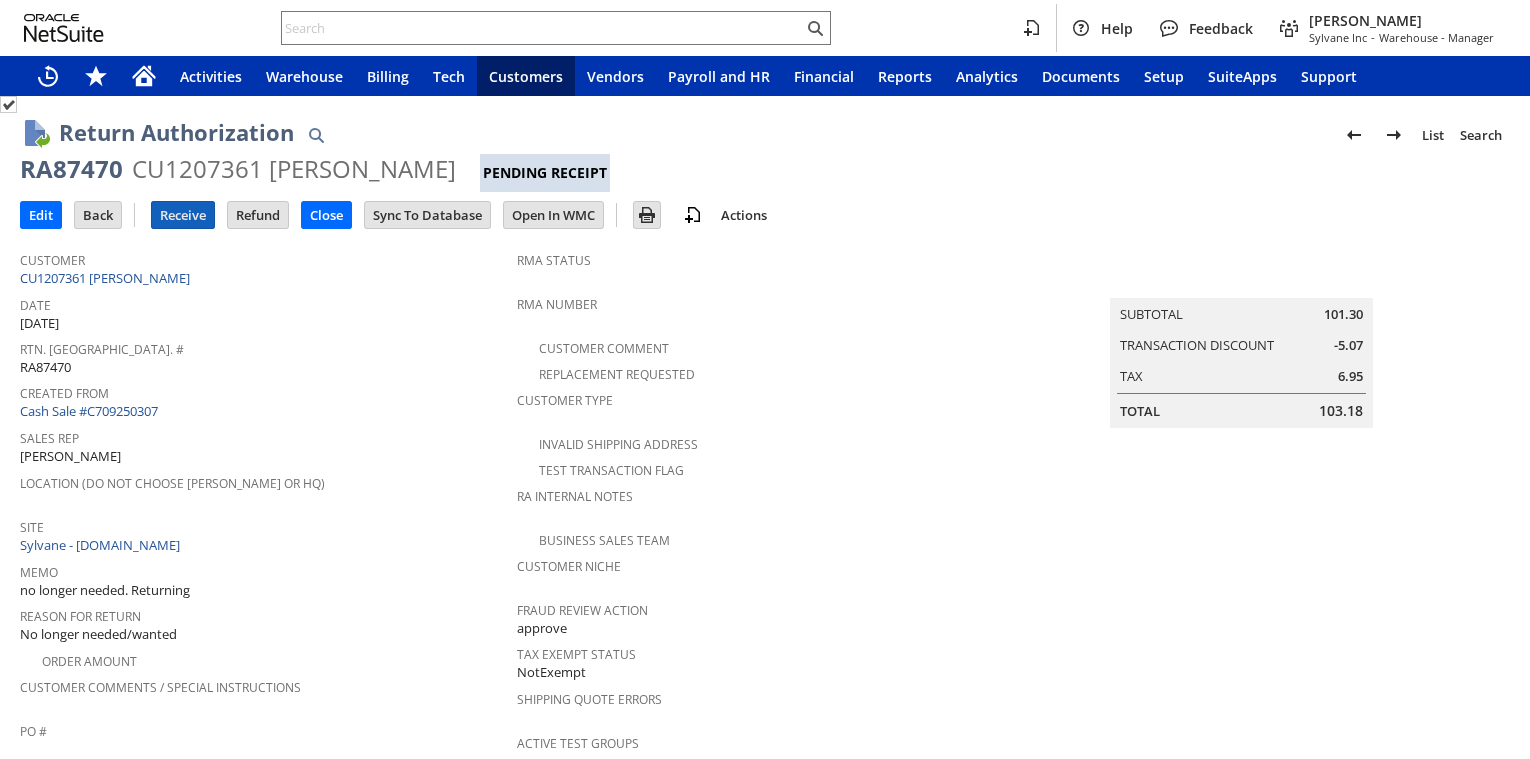 click on "Receive" at bounding box center [183, 215] 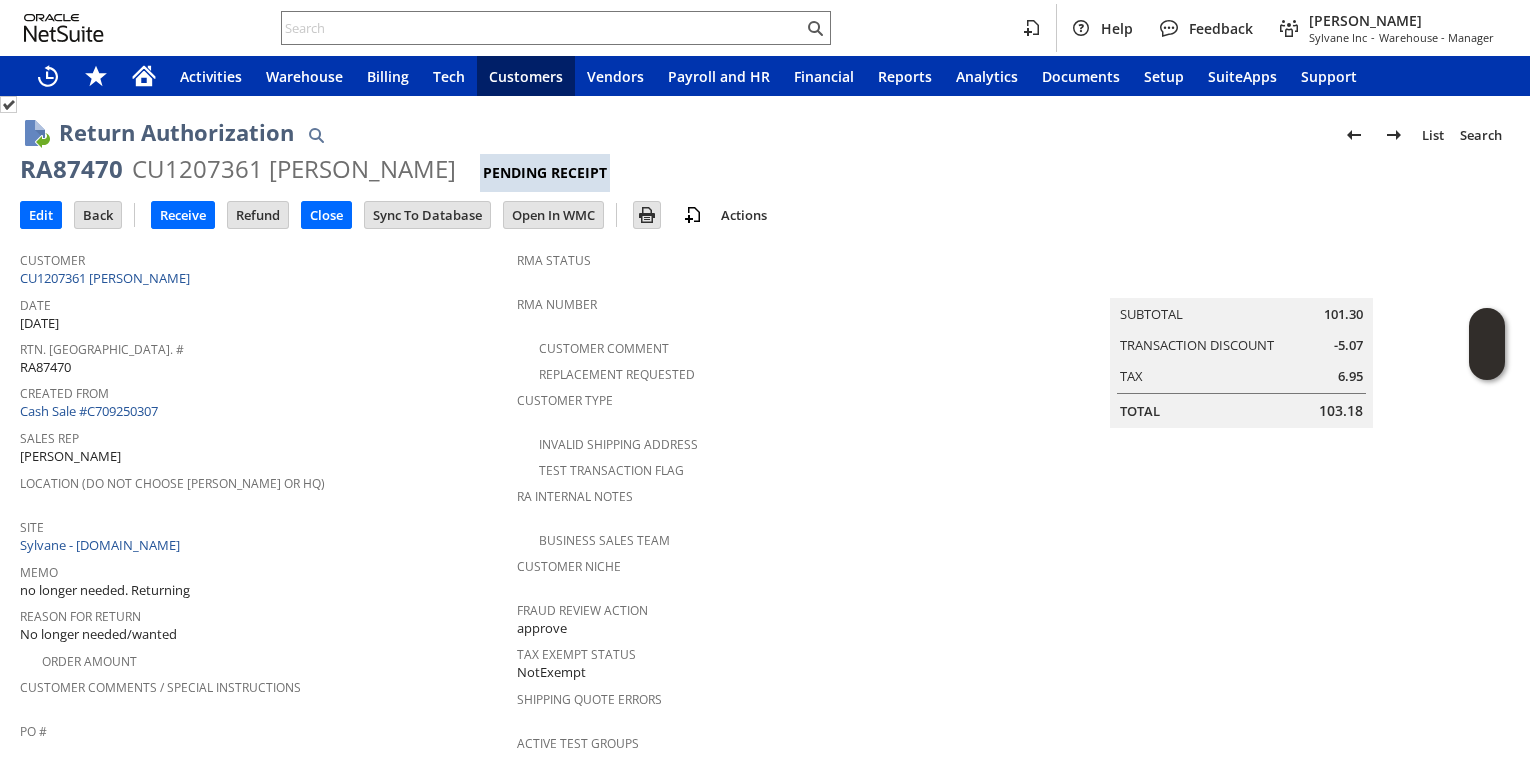 scroll, scrollTop: 792, scrollLeft: 0, axis: vertical 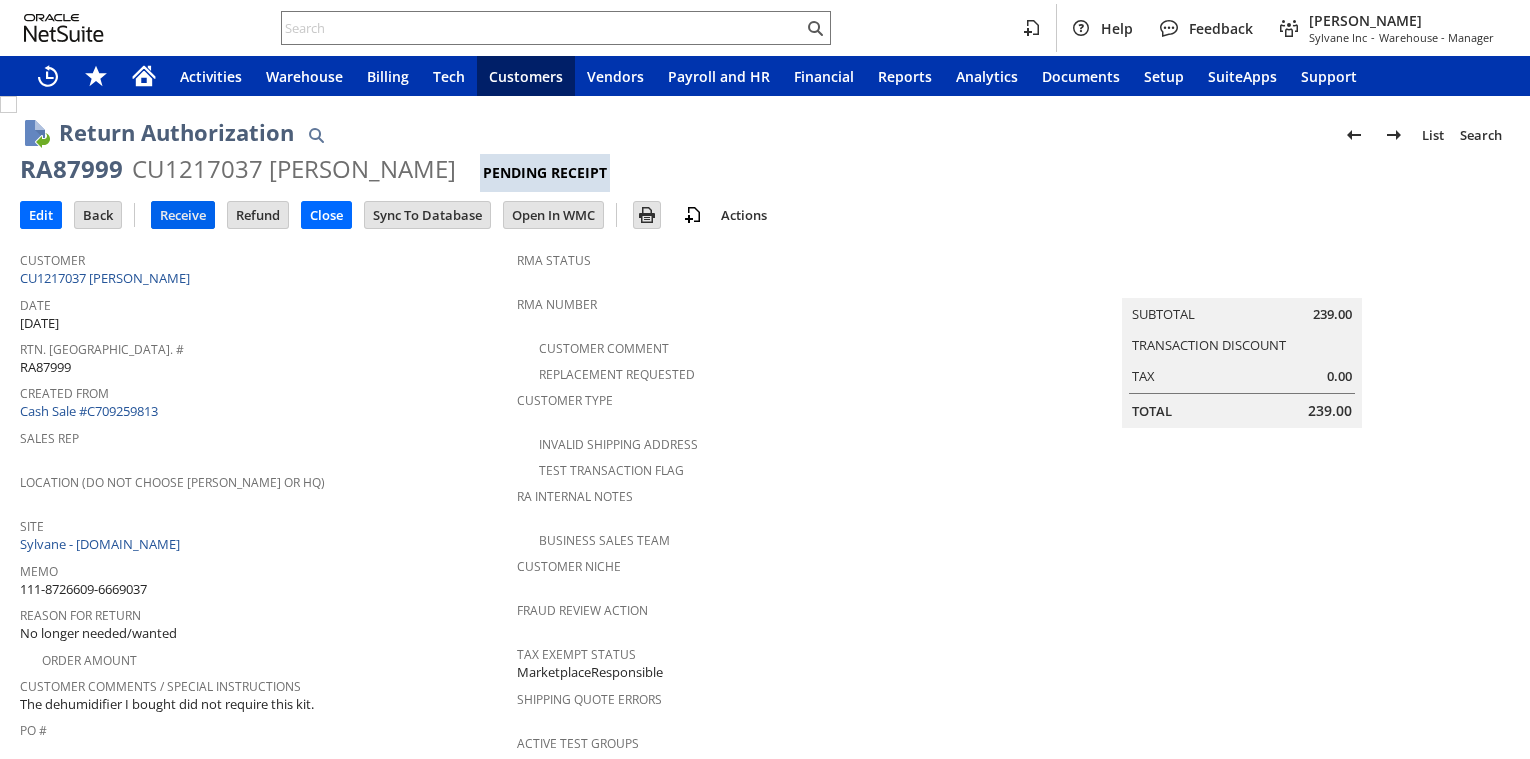 click on "Receive" at bounding box center (183, 215) 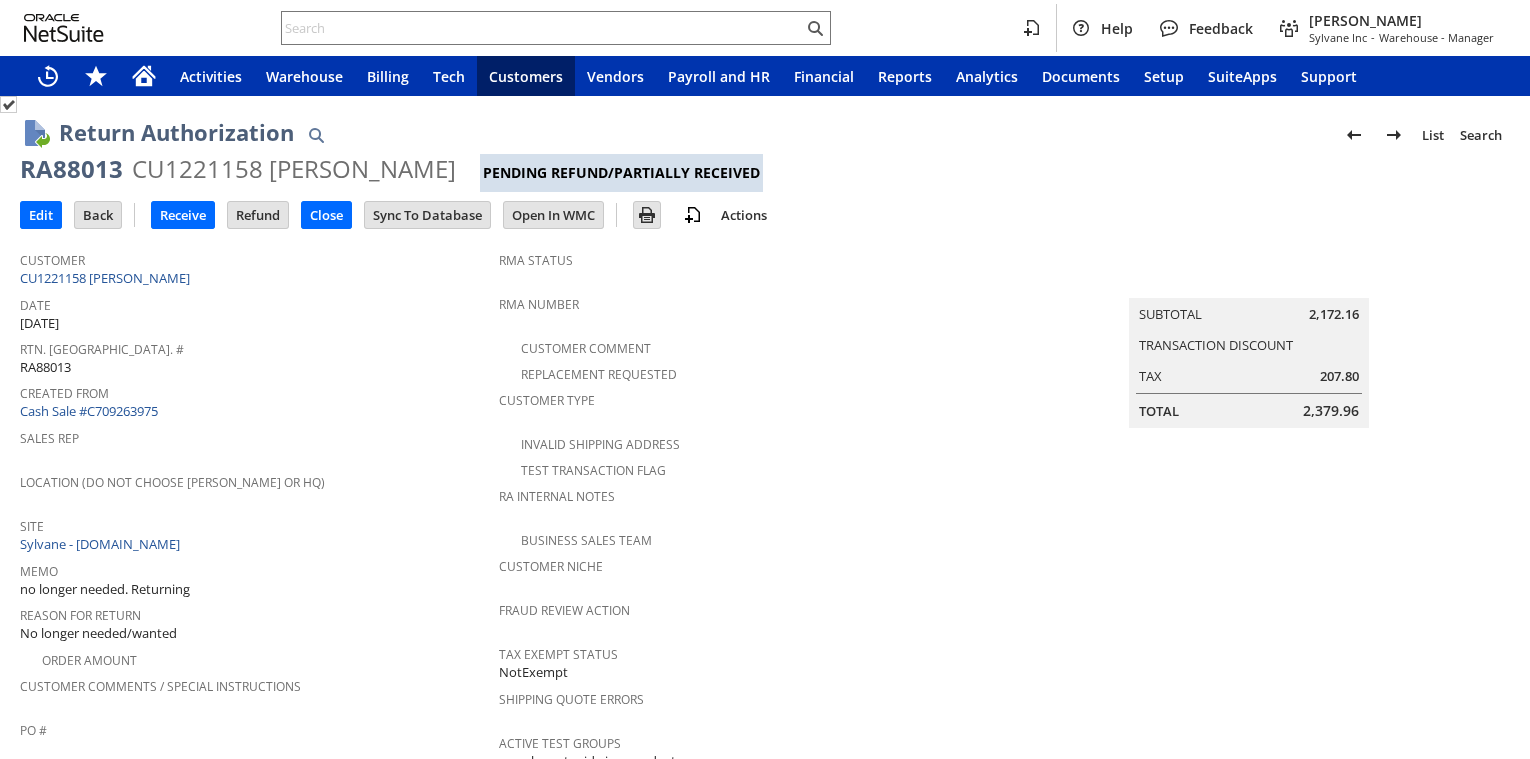 scroll, scrollTop: 0, scrollLeft: 0, axis: both 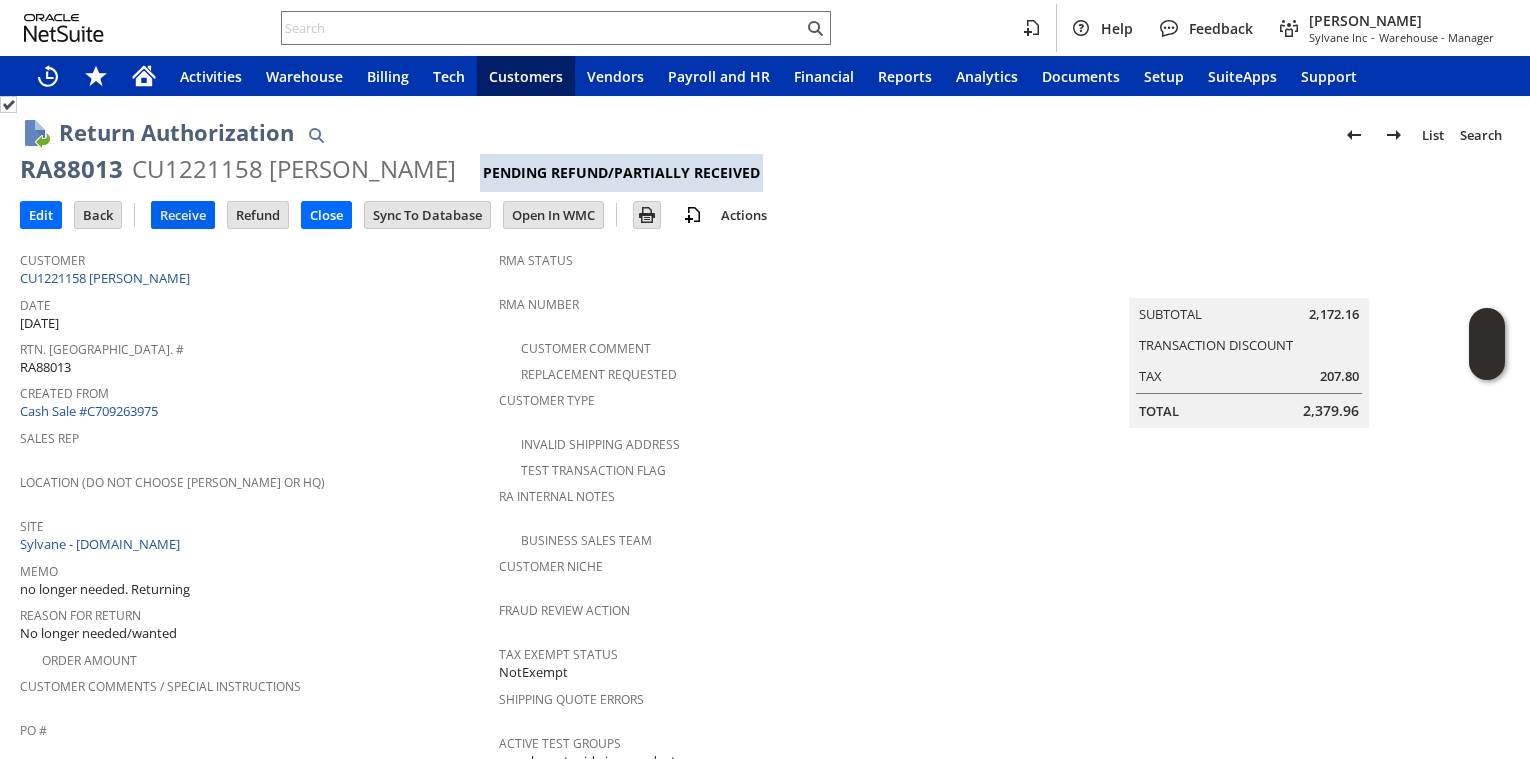 click on "Receive" at bounding box center (183, 215) 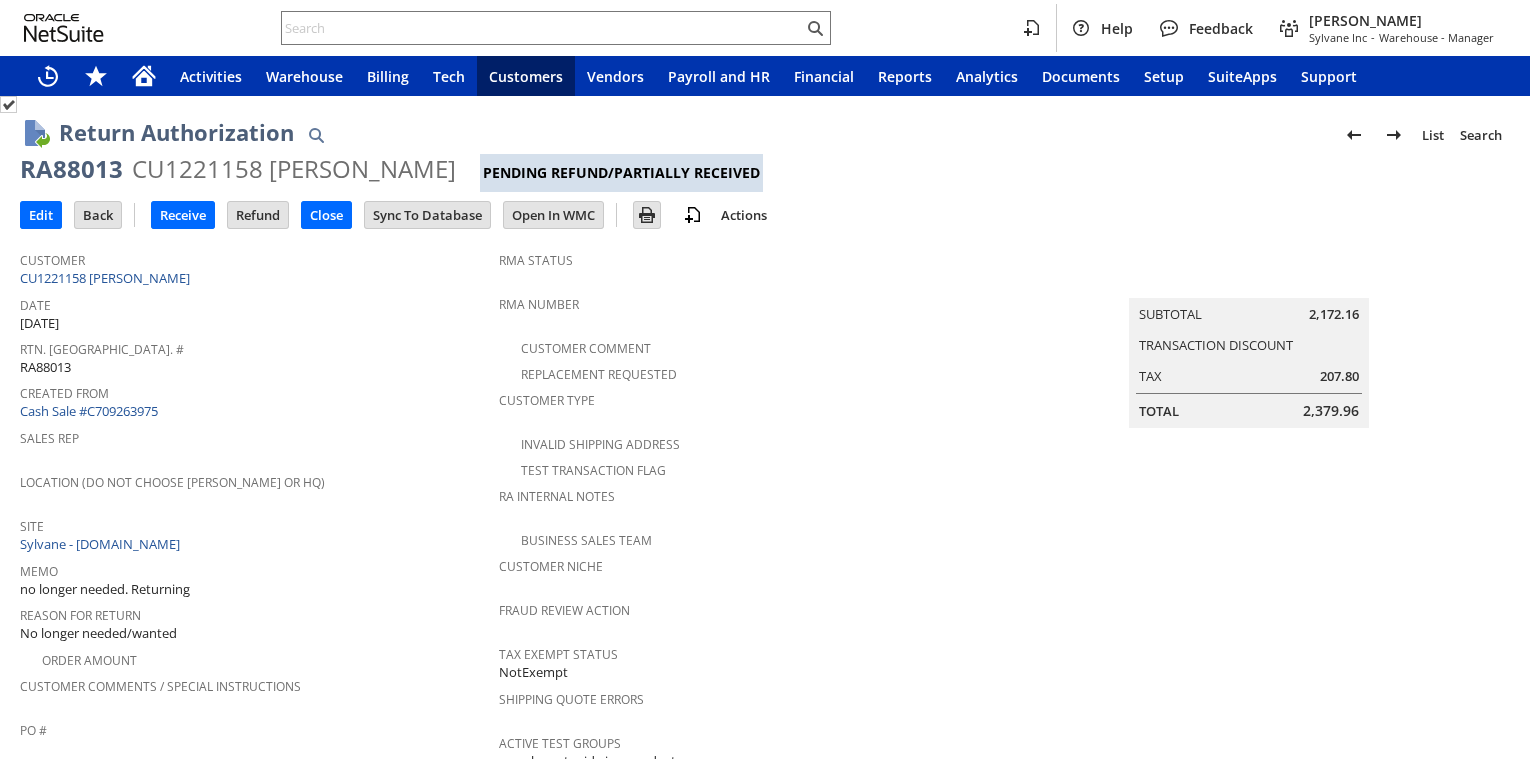 scroll, scrollTop: 0, scrollLeft: 0, axis: both 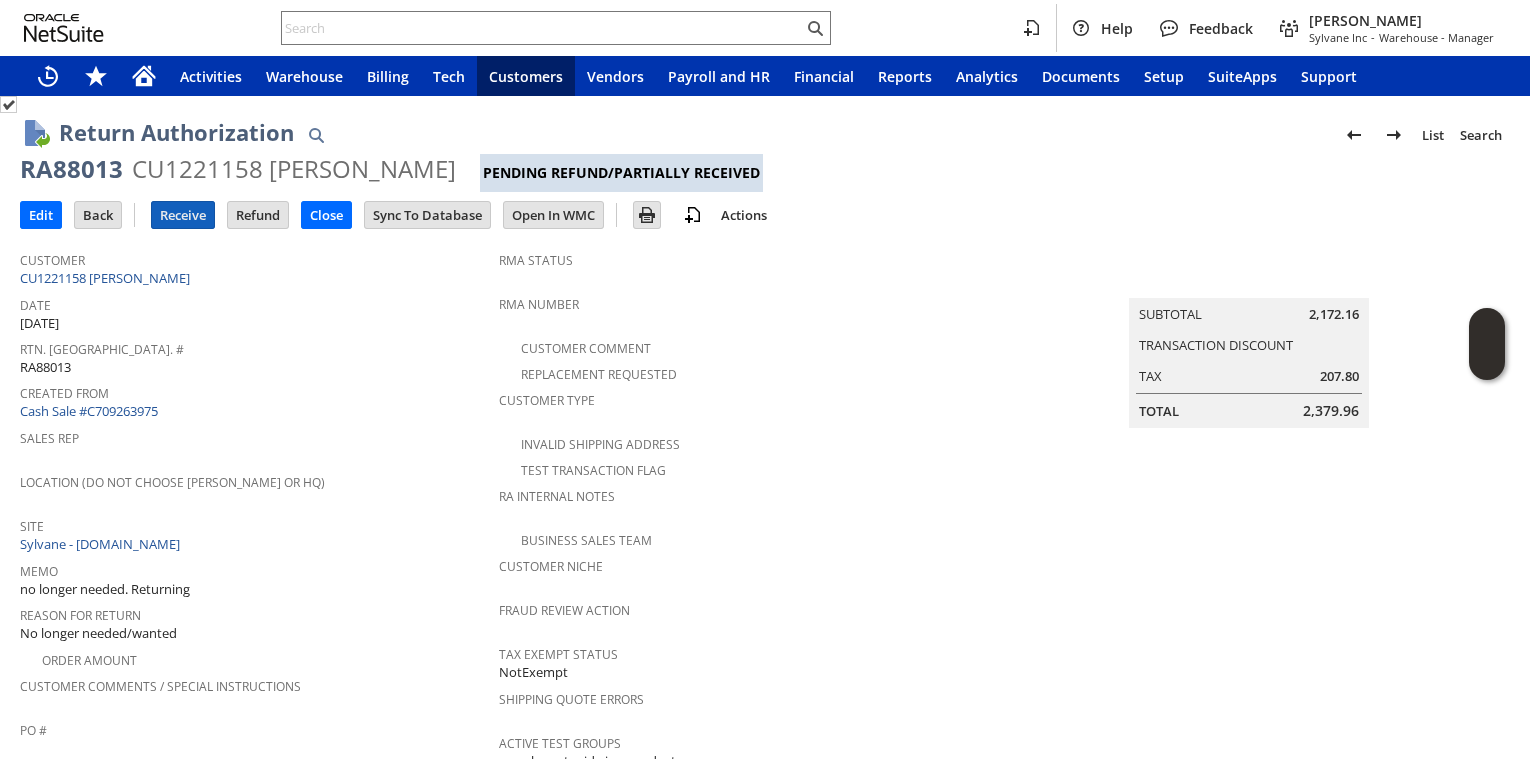 click on "Receive" at bounding box center [183, 215] 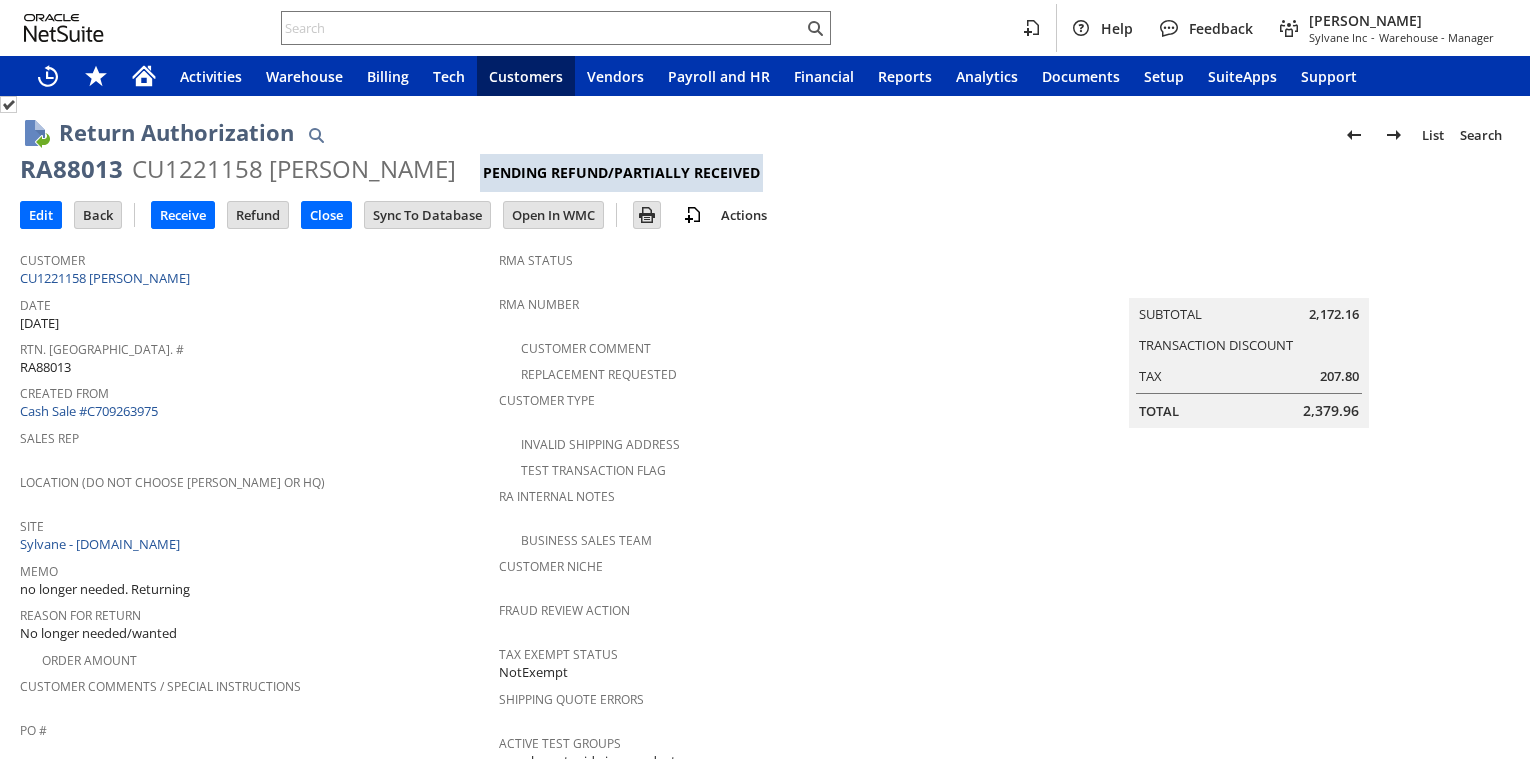 scroll, scrollTop: 0, scrollLeft: 0, axis: both 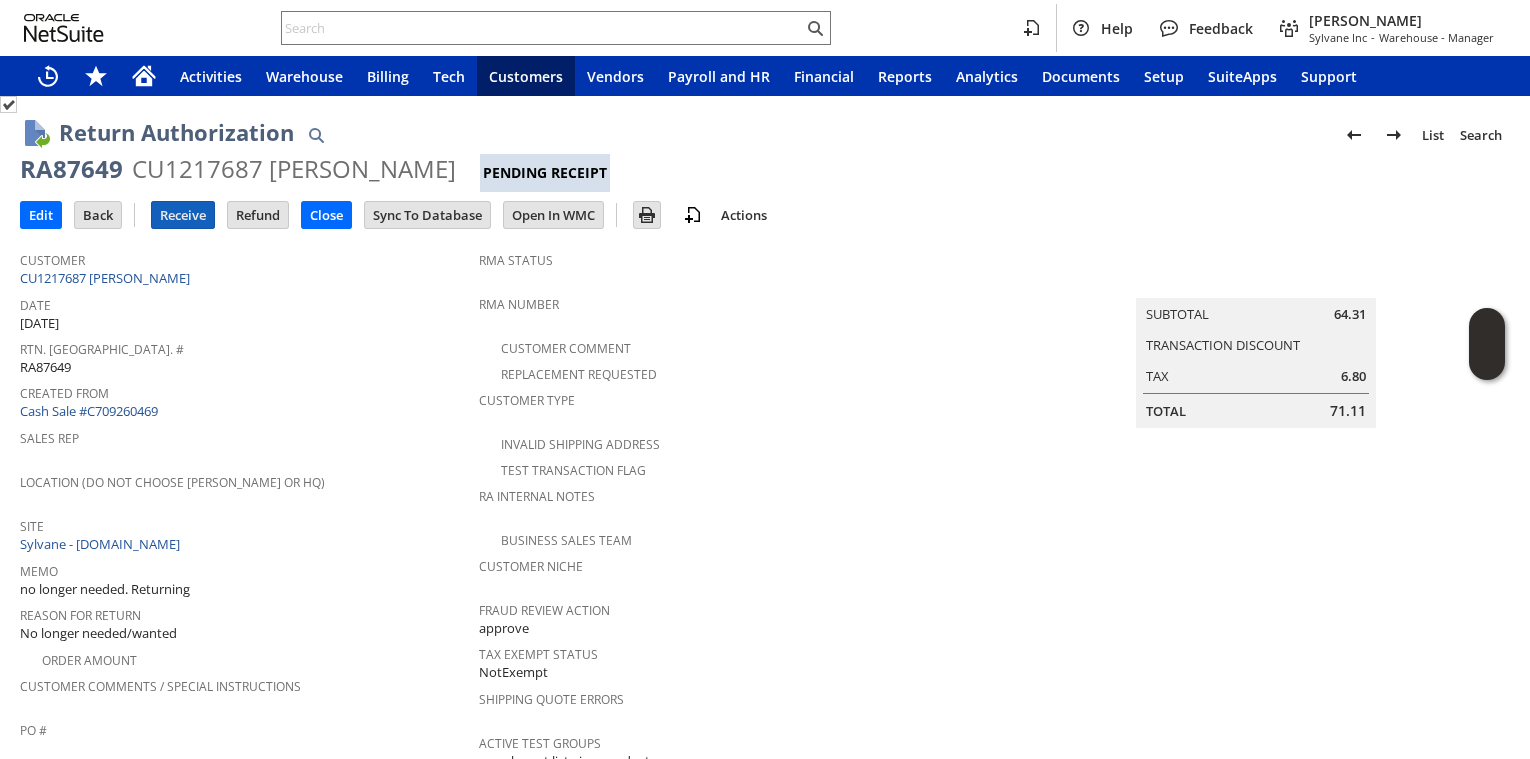 click on "Receive" at bounding box center (183, 215) 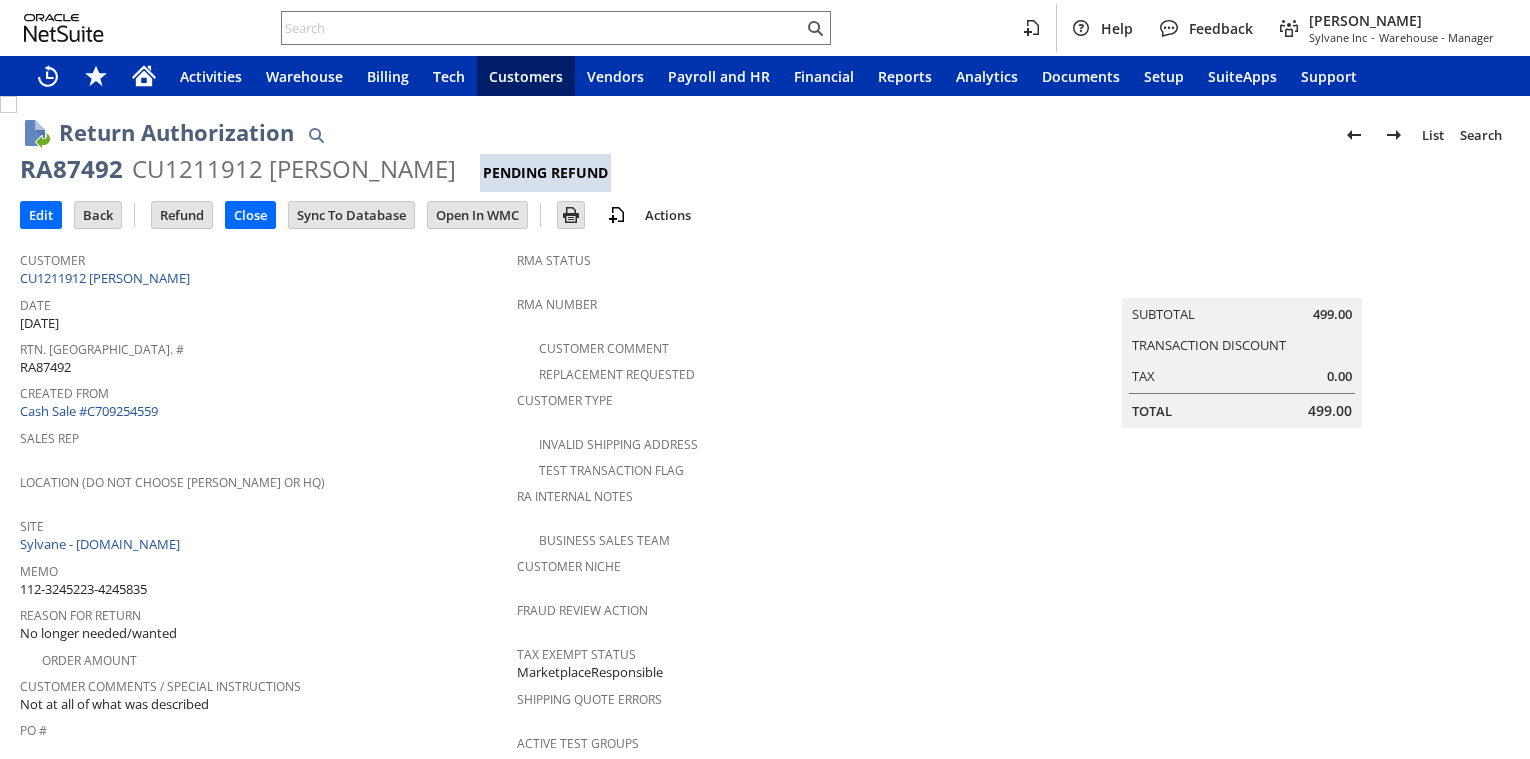 scroll, scrollTop: 0, scrollLeft: 0, axis: both 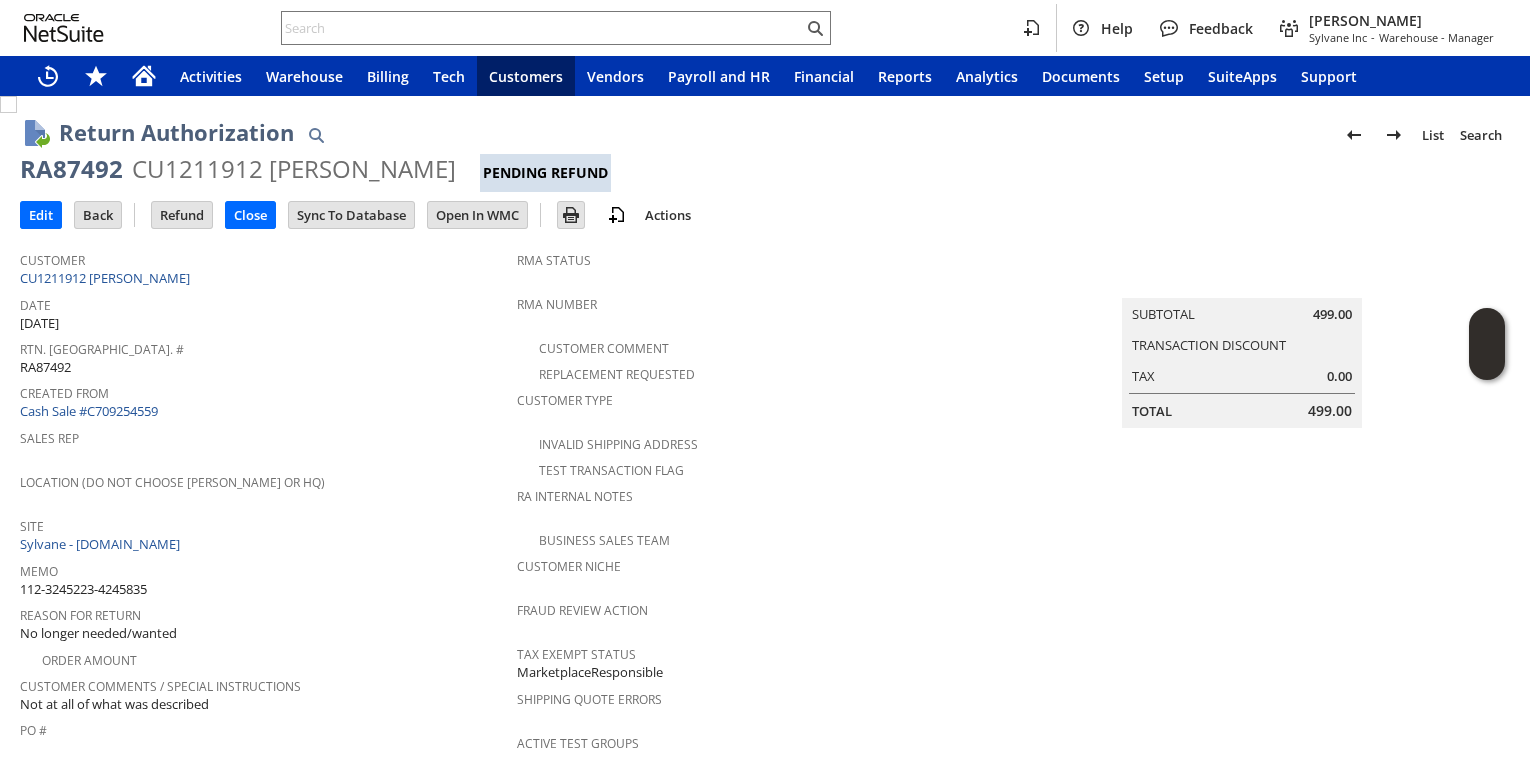 click on "Customer Comments / Special Instructions" at bounding box center (263, 683) 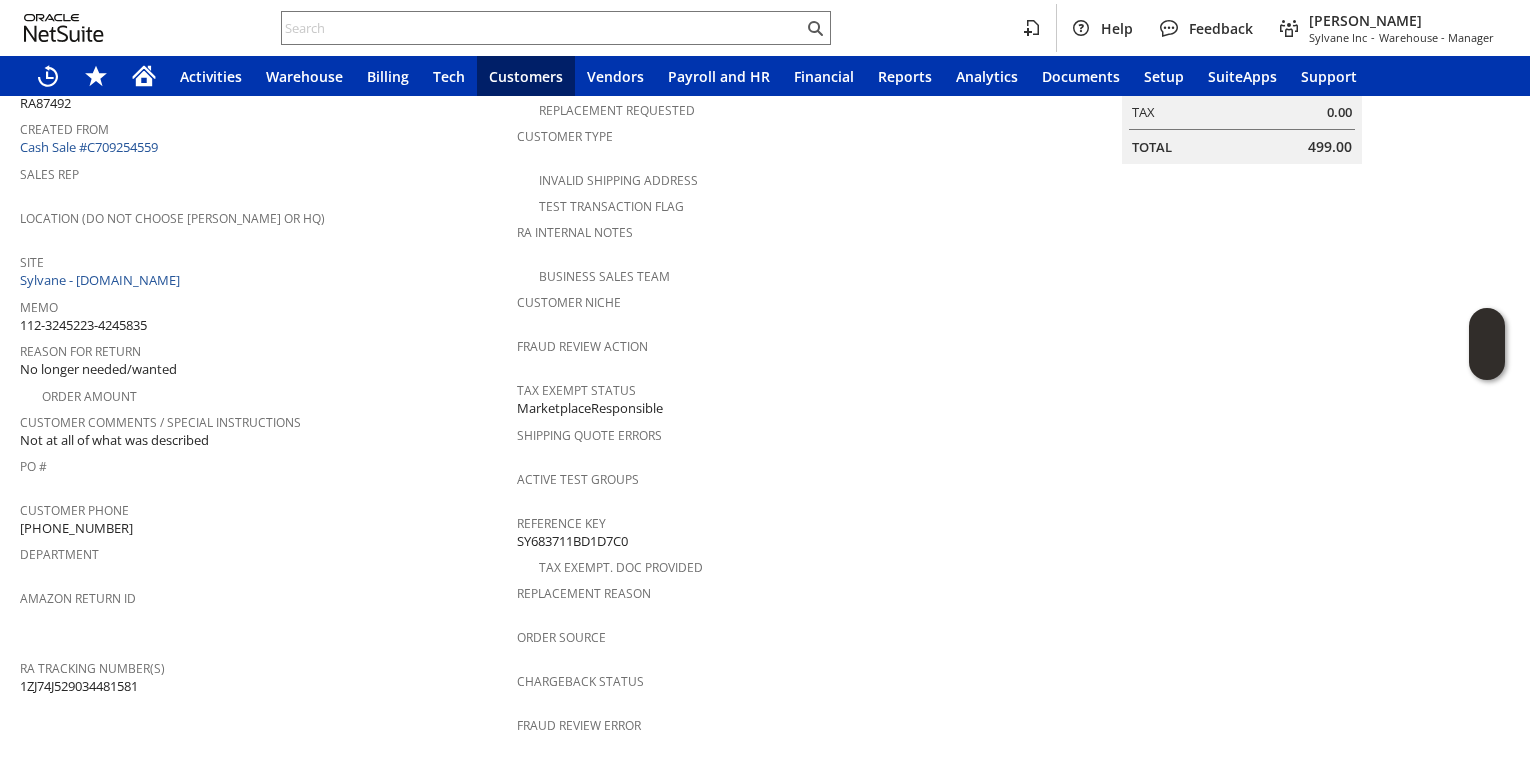 scroll, scrollTop: 0, scrollLeft: 0, axis: both 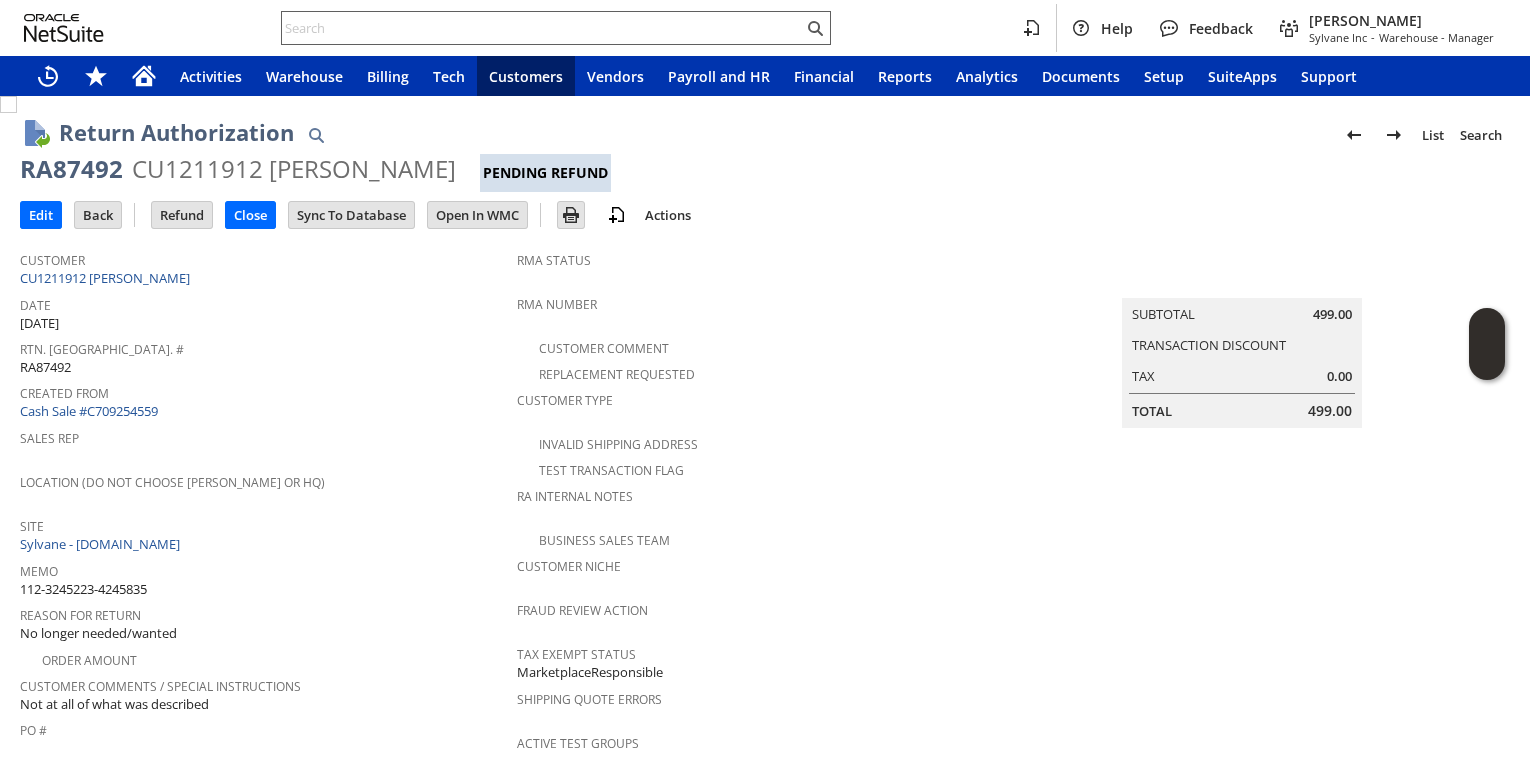 click at bounding box center (556, 28) 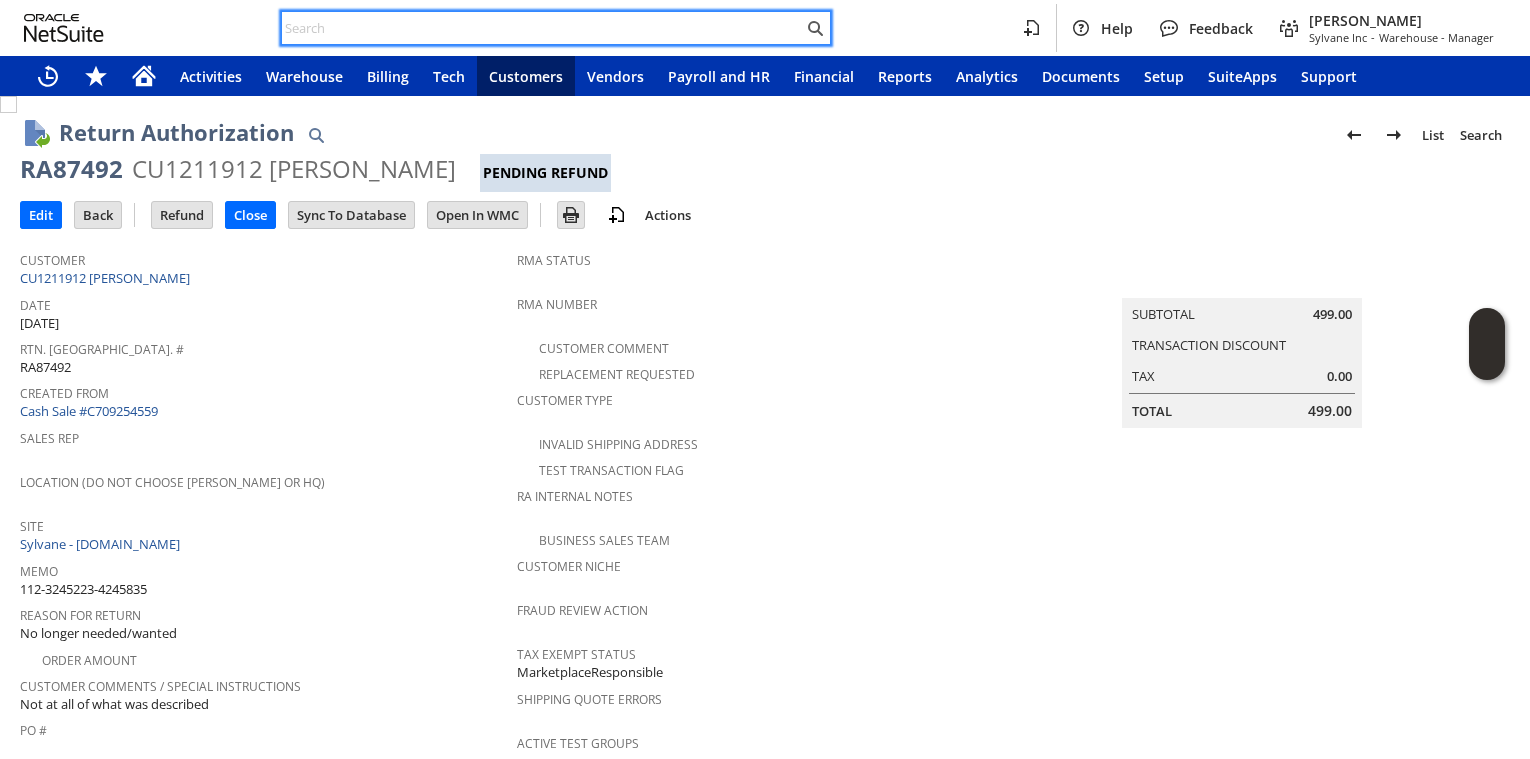 click at bounding box center (542, 28) 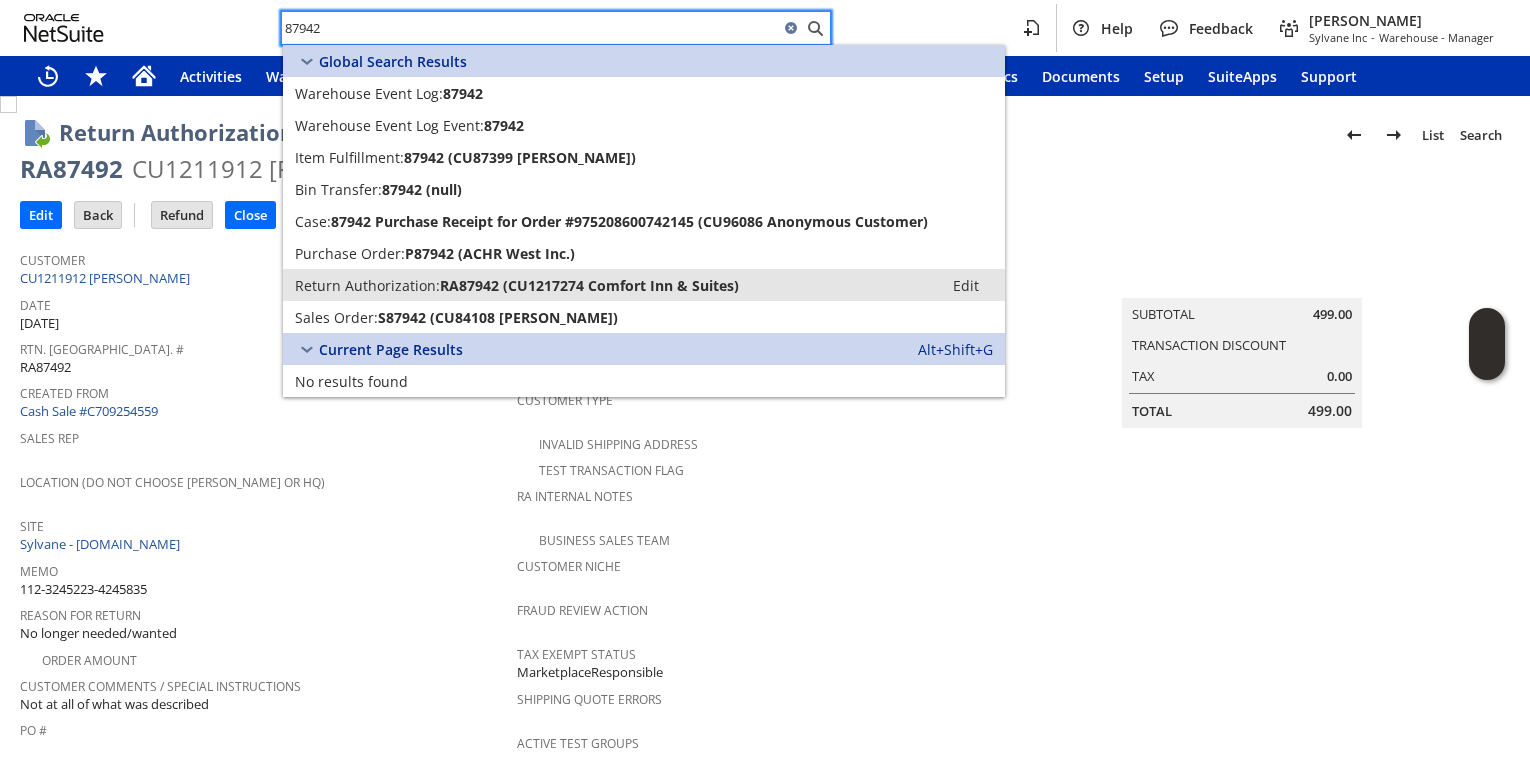 type on "87942" 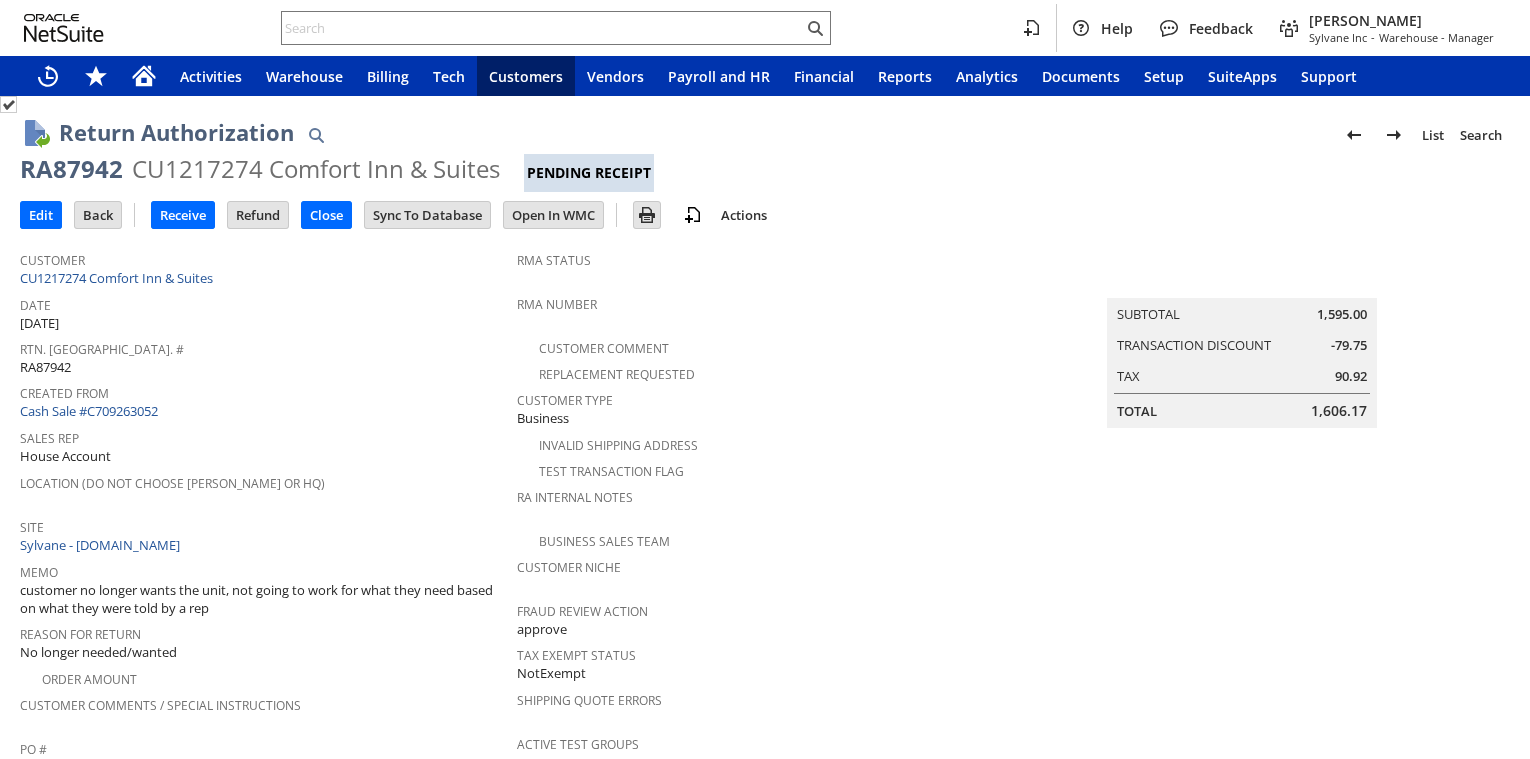 scroll, scrollTop: 0, scrollLeft: 0, axis: both 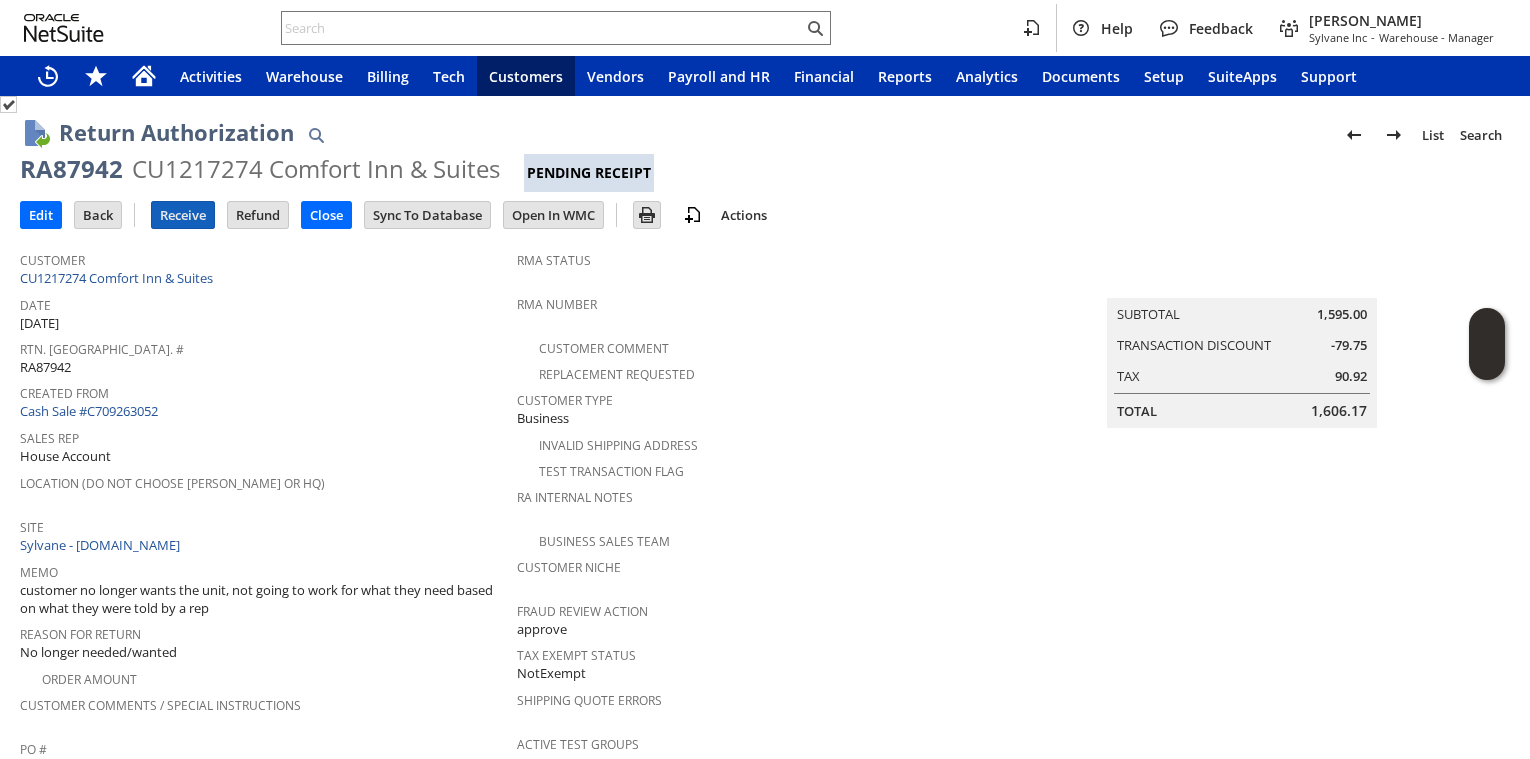 click on "Receive" at bounding box center (183, 215) 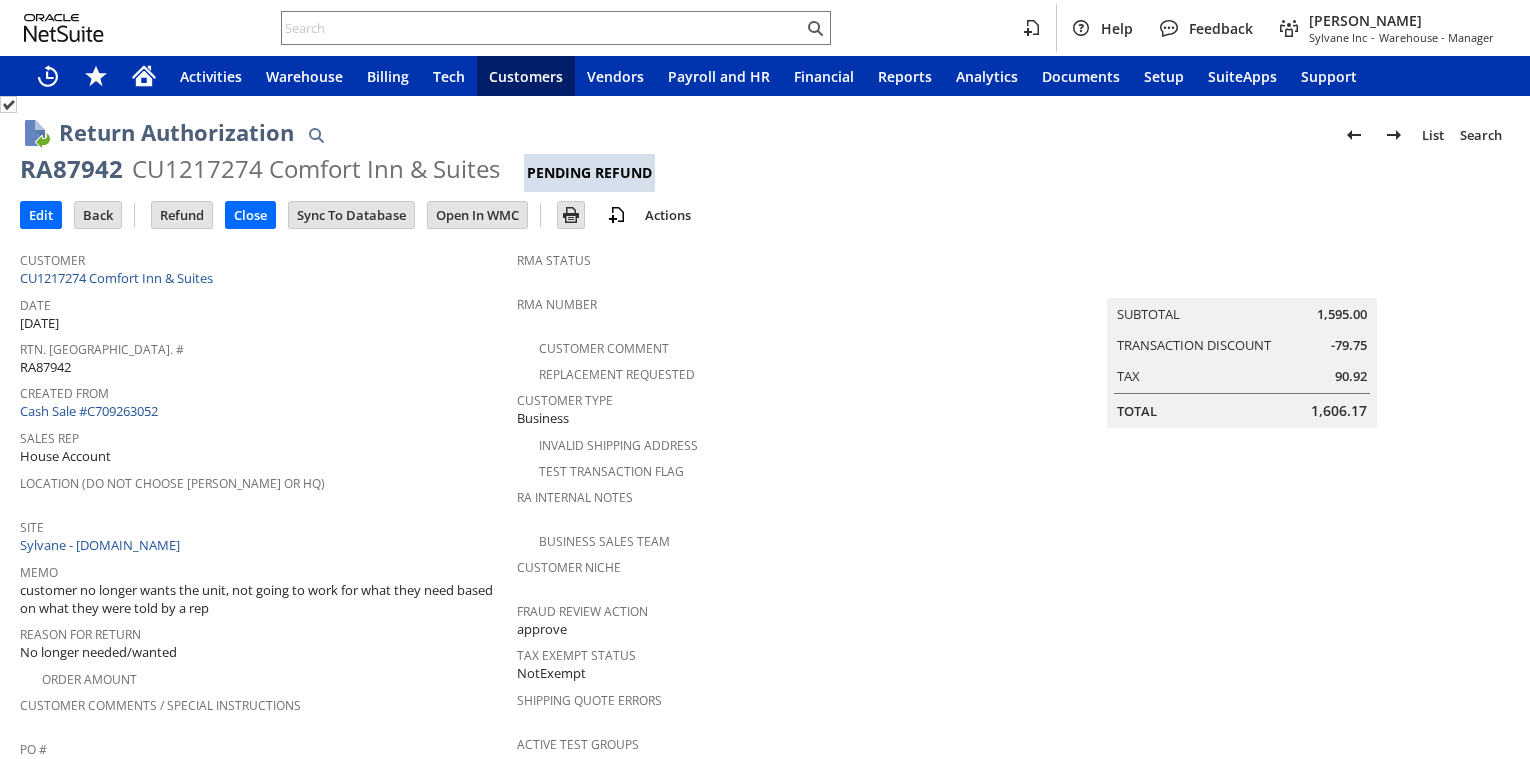 scroll, scrollTop: 0, scrollLeft: 0, axis: both 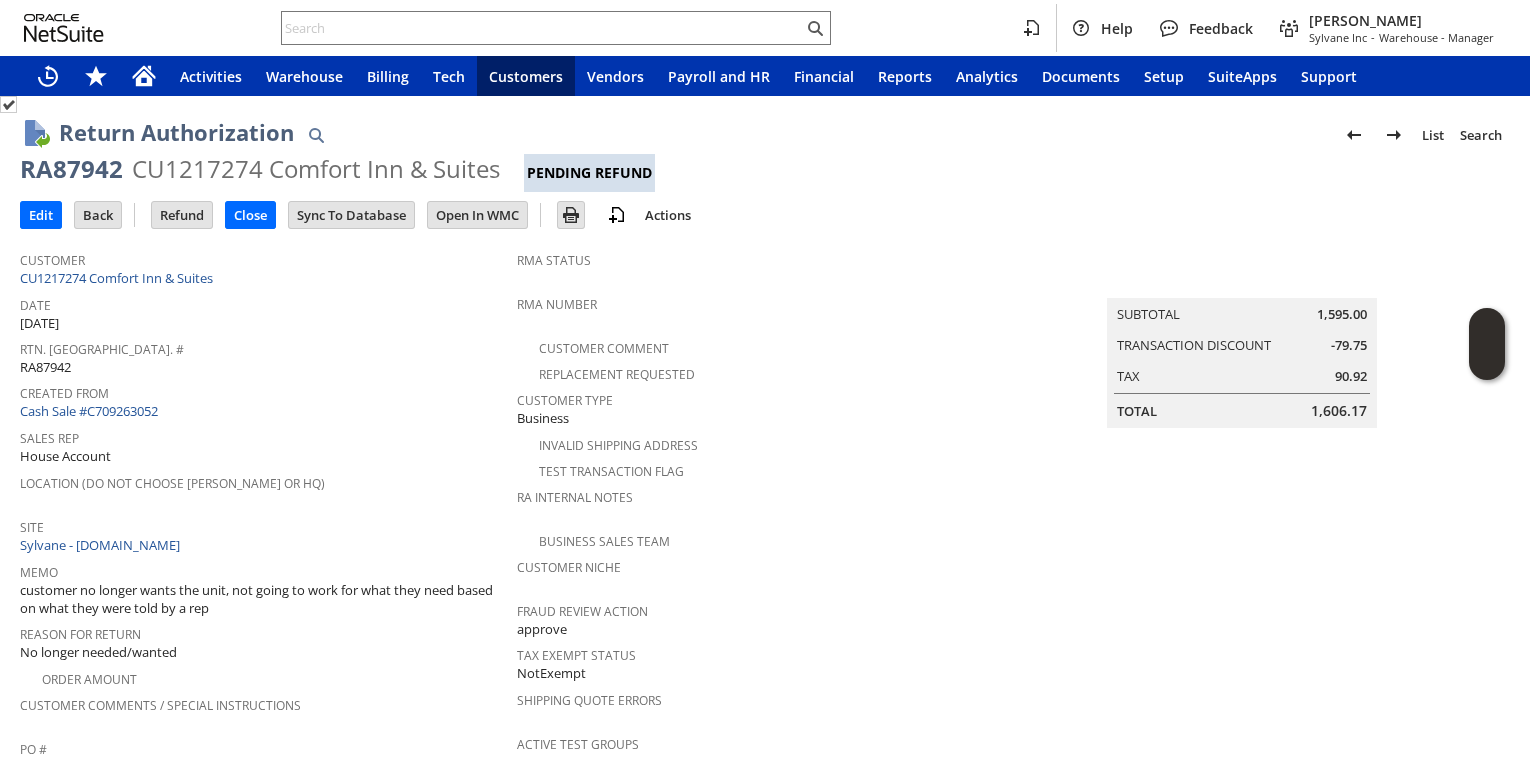 click on "Help Feedback Jared Frampton Sylvane Inc  -  Warehouse - Manager" at bounding box center [765, 28] 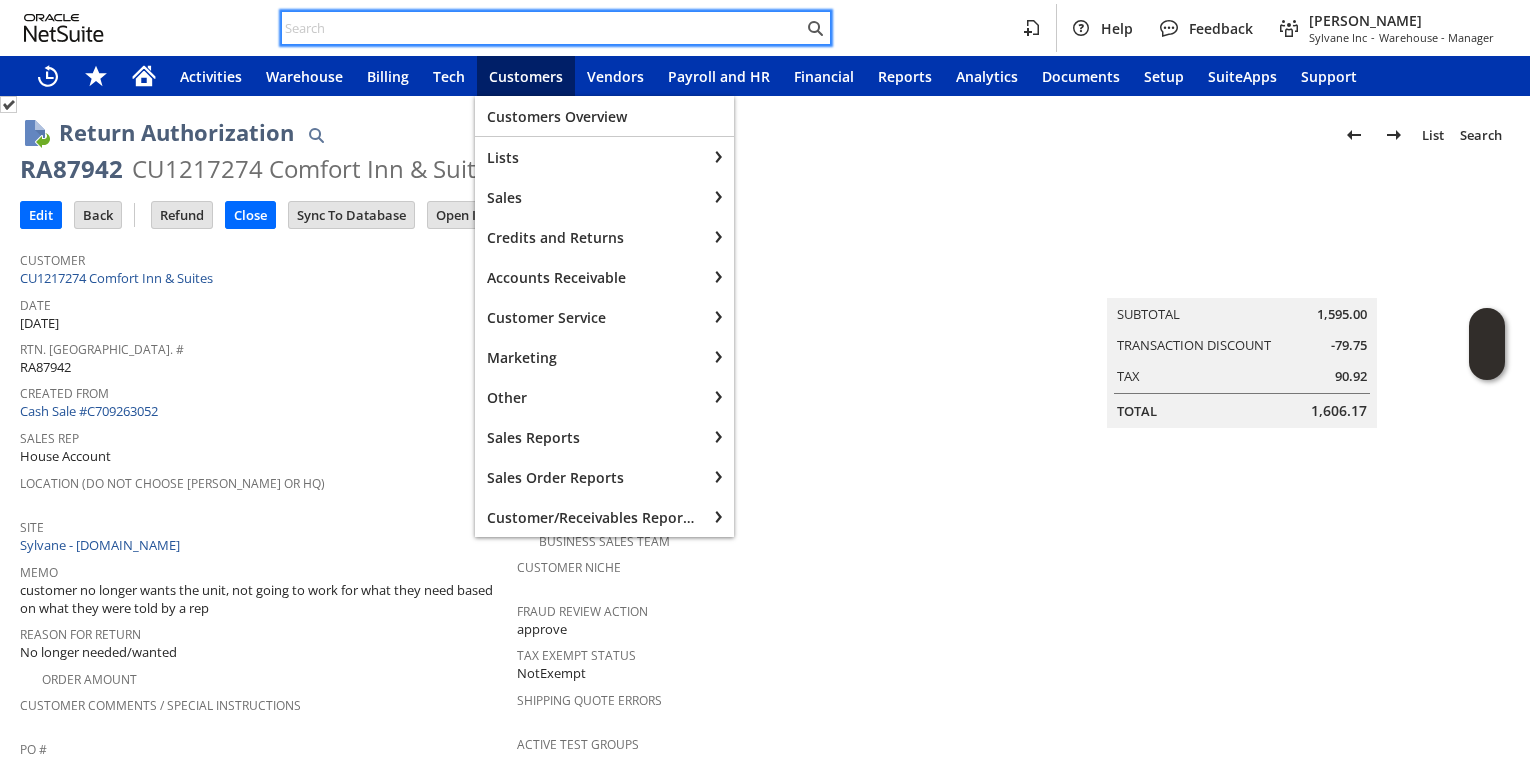 click at bounding box center [542, 28] 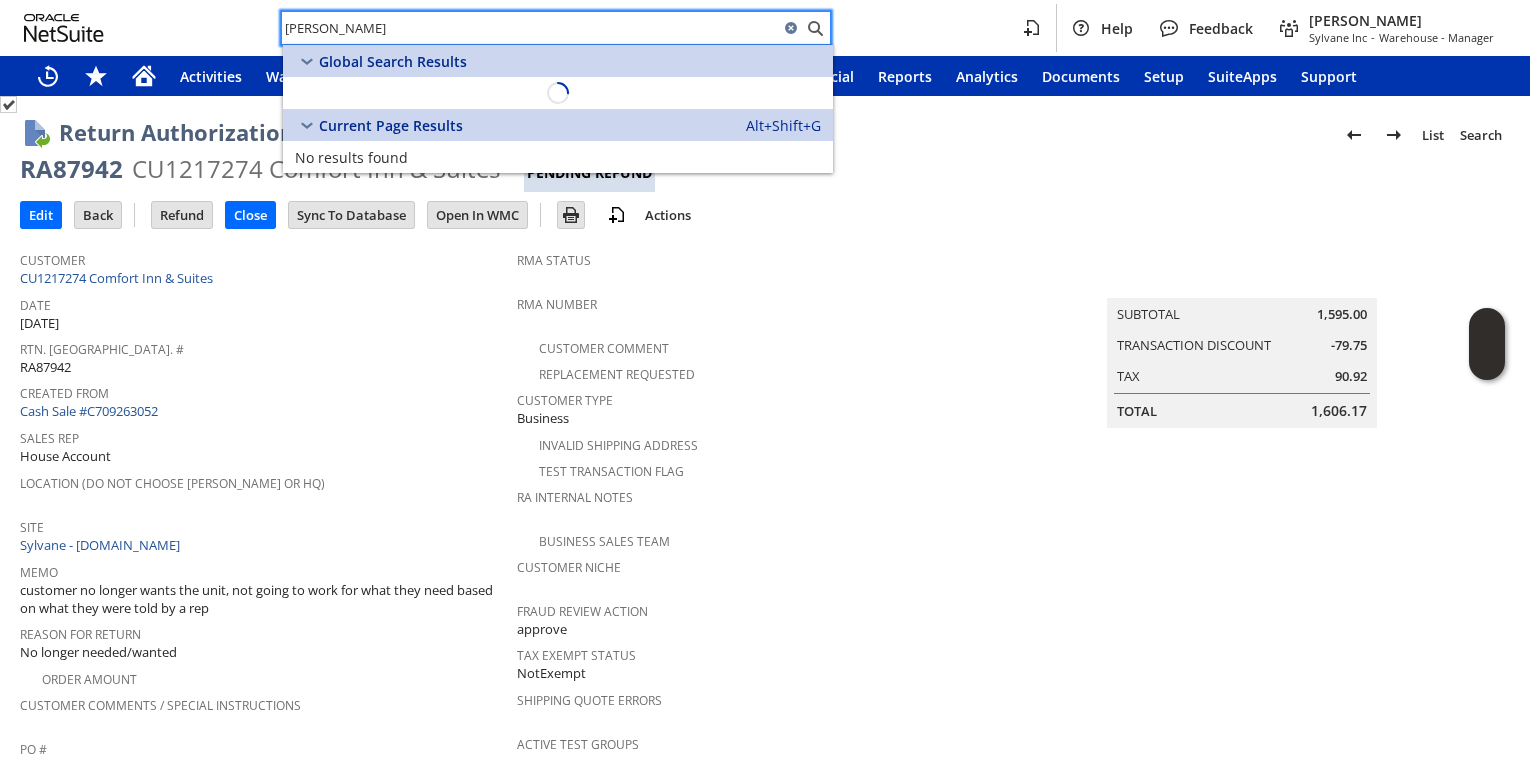 type on "jodi caden" 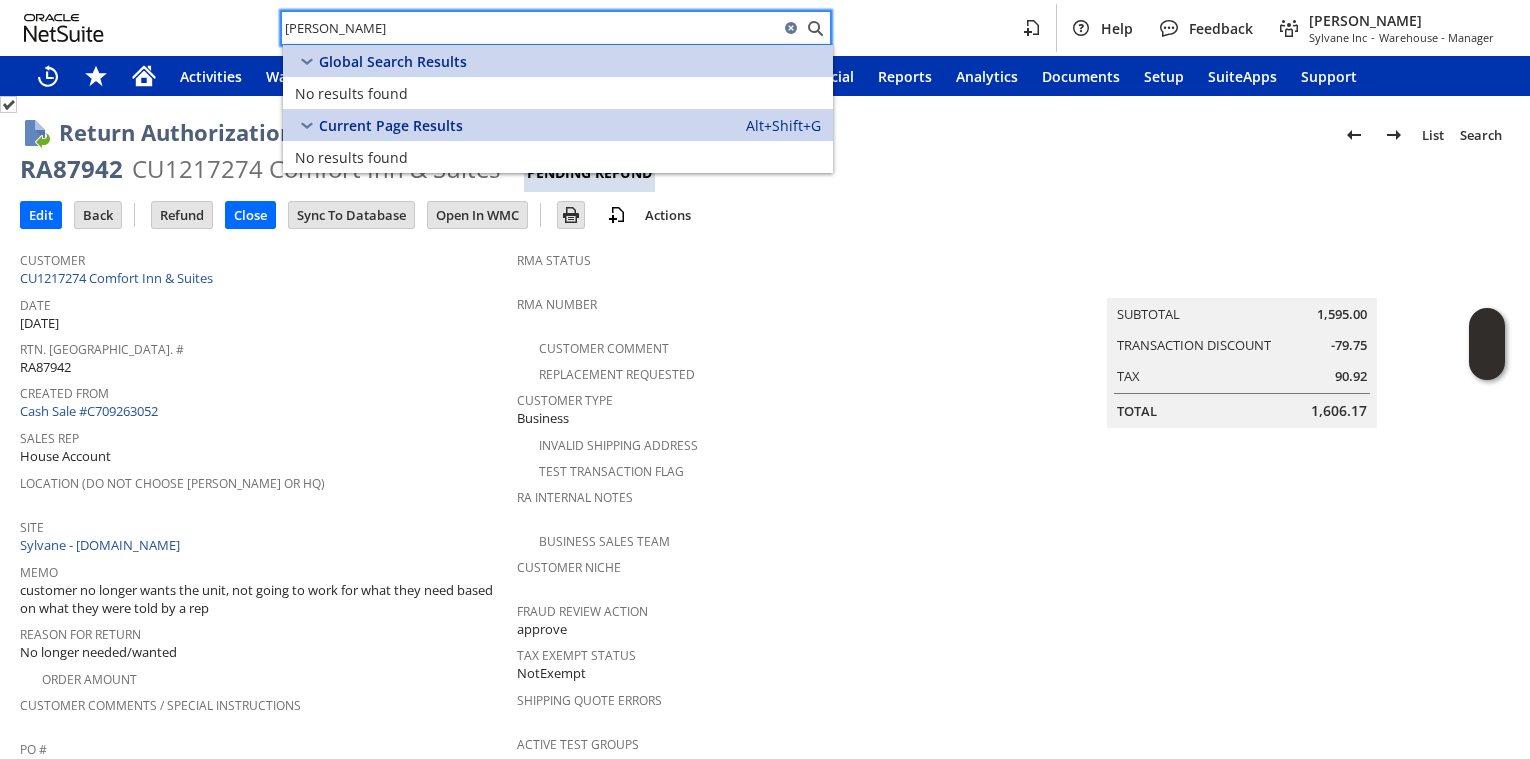 click on "jodi caden" at bounding box center (530, 28) 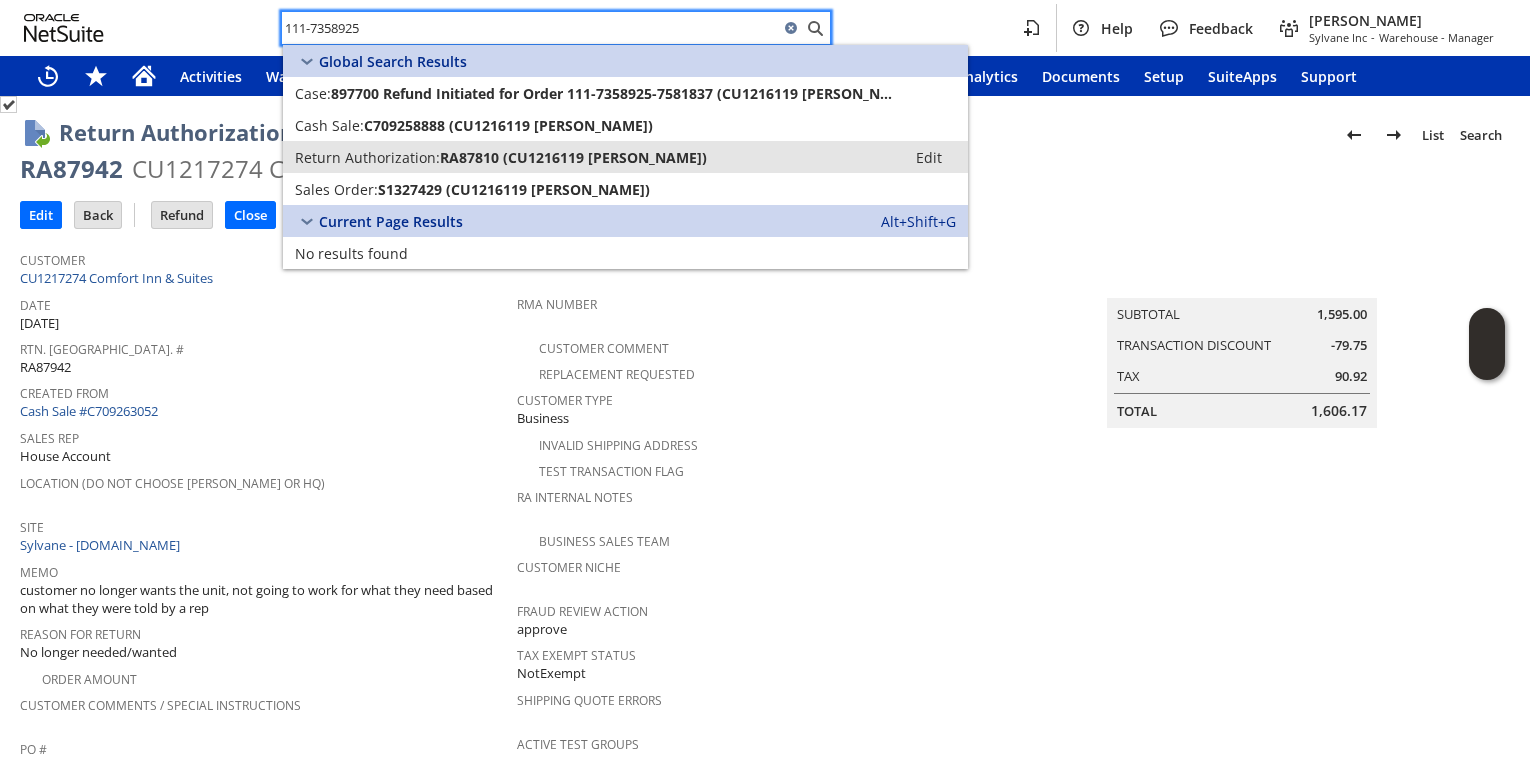 type on "111-7358925" 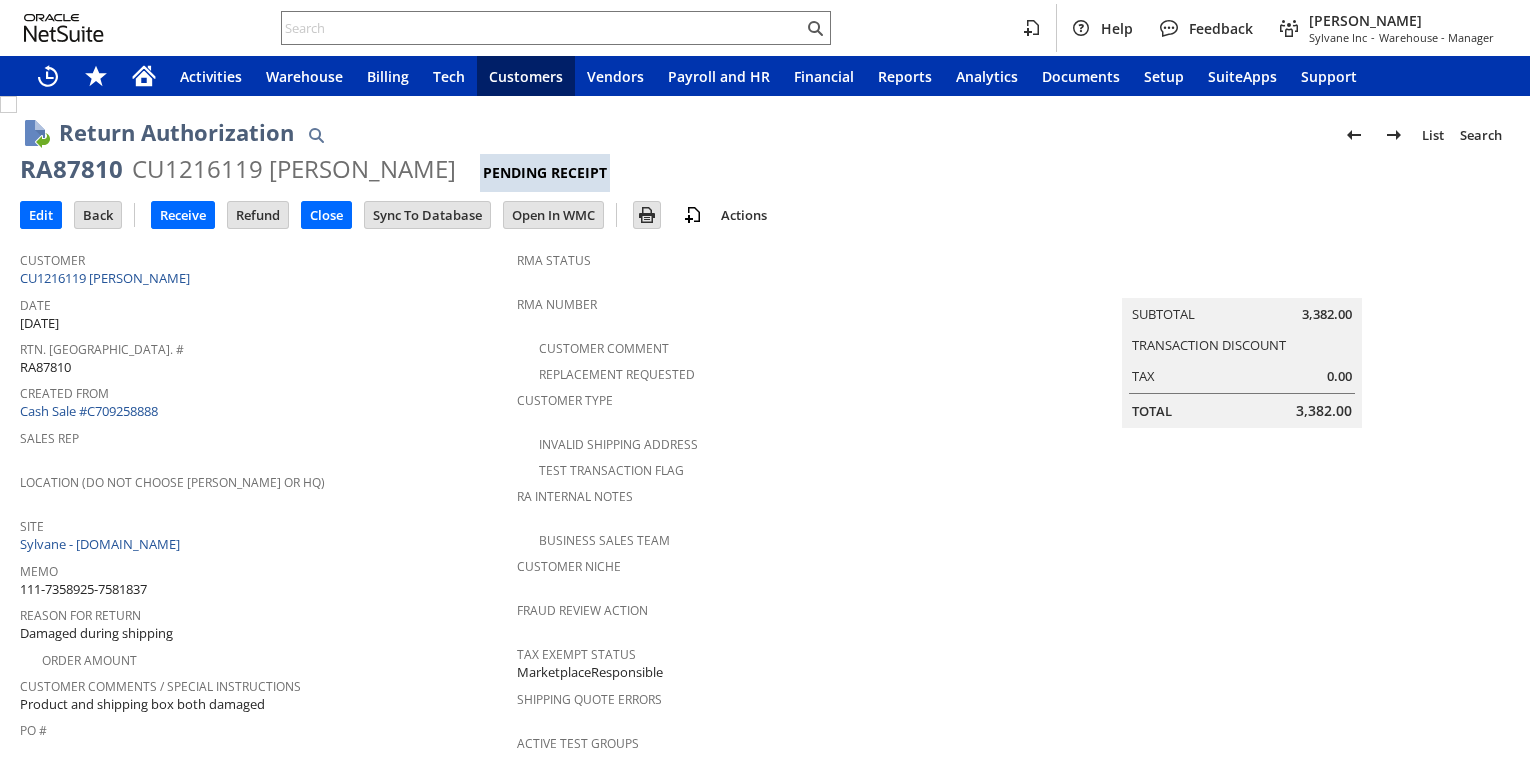 scroll, scrollTop: 0, scrollLeft: 0, axis: both 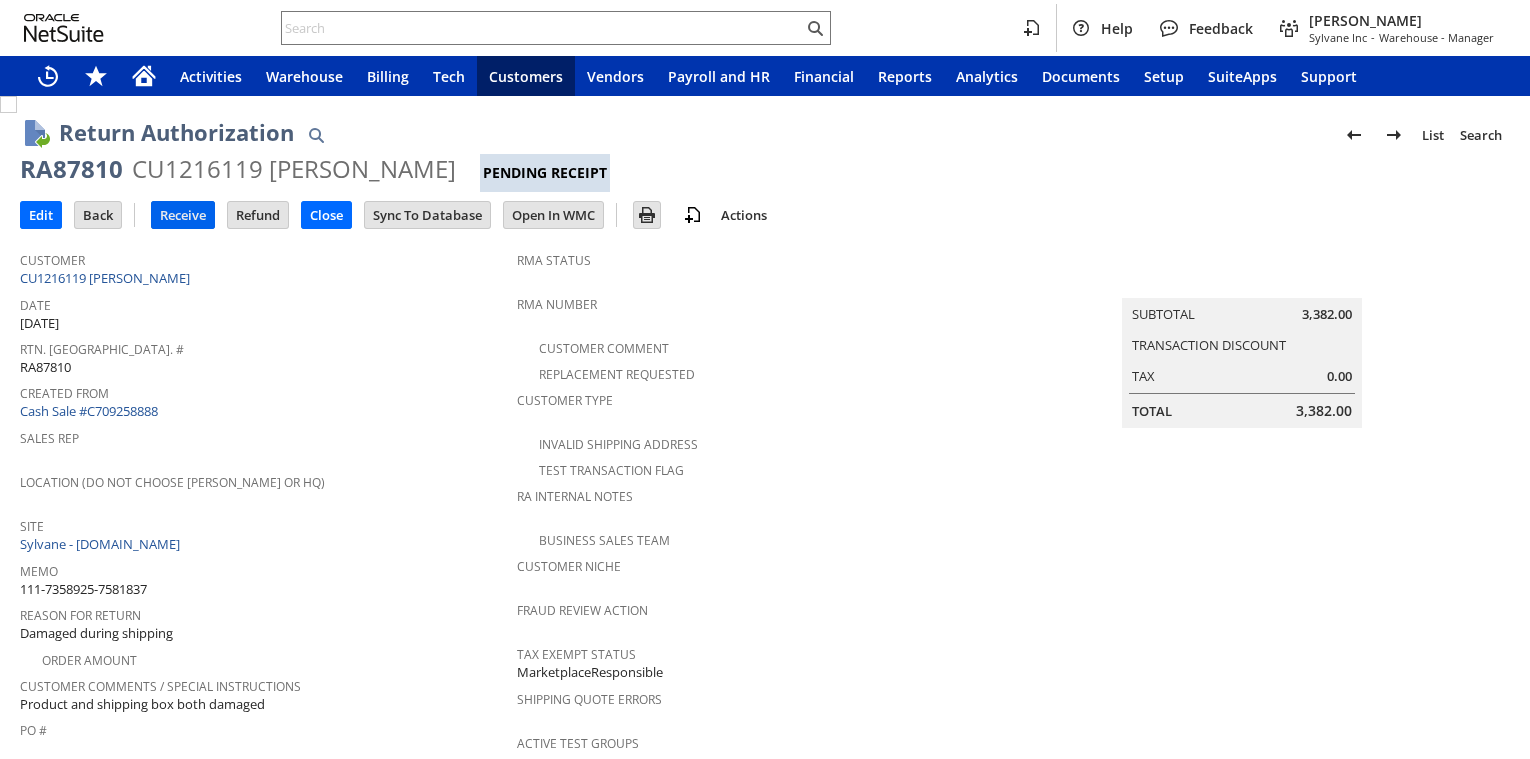 click on "Receive" at bounding box center (183, 215) 